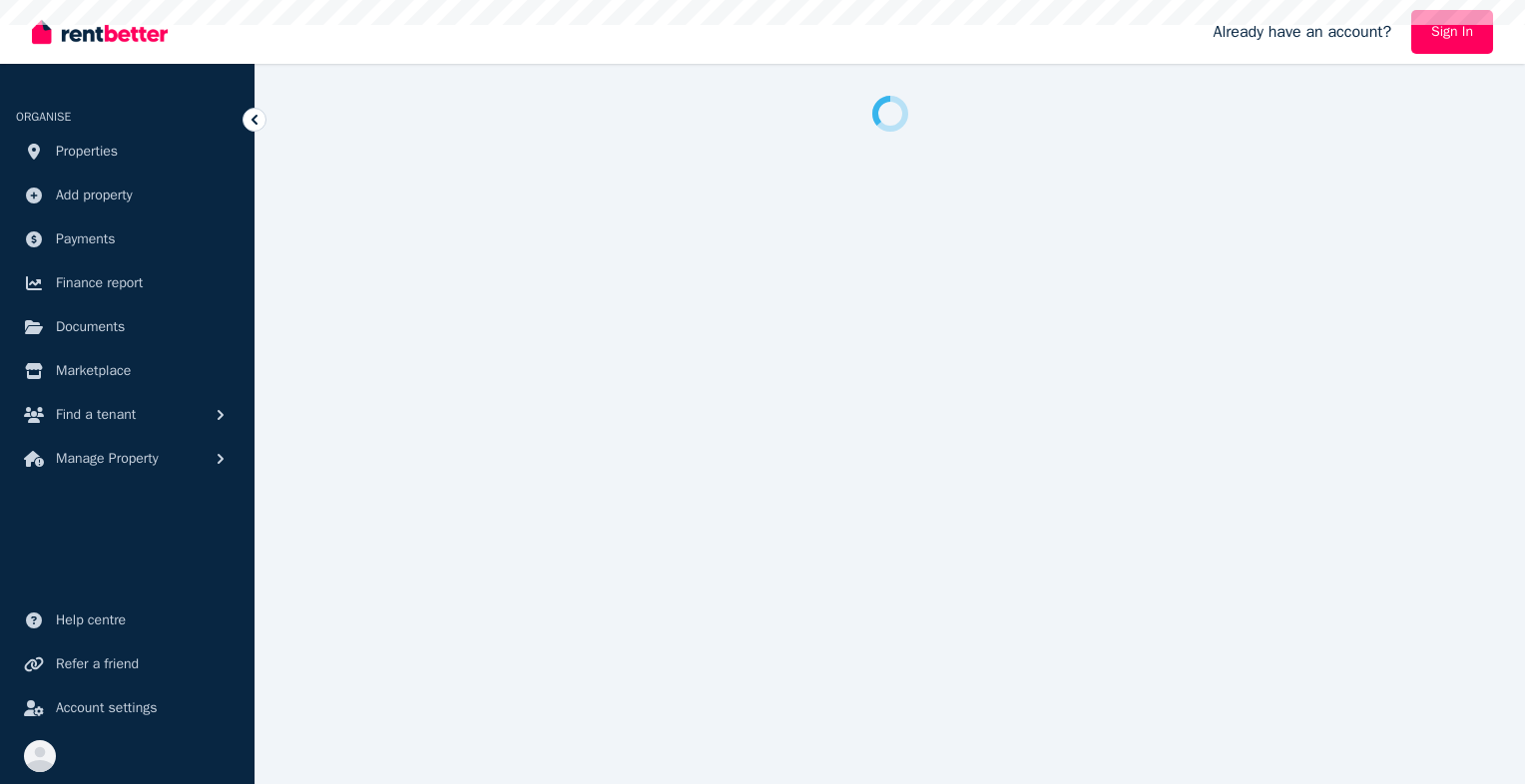 scroll, scrollTop: 0, scrollLeft: 0, axis: both 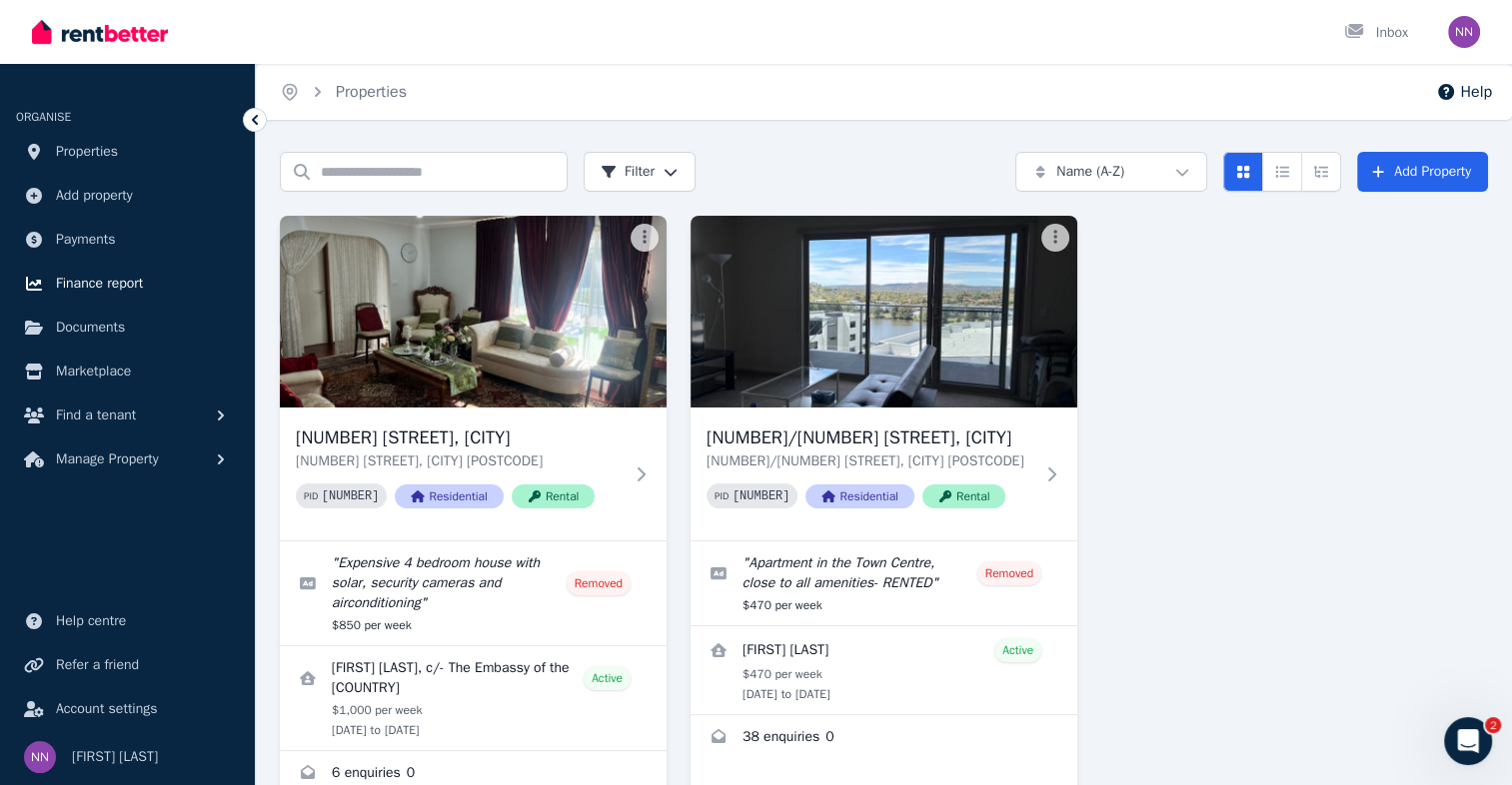 click on "Finance report" at bounding box center (99, 284) 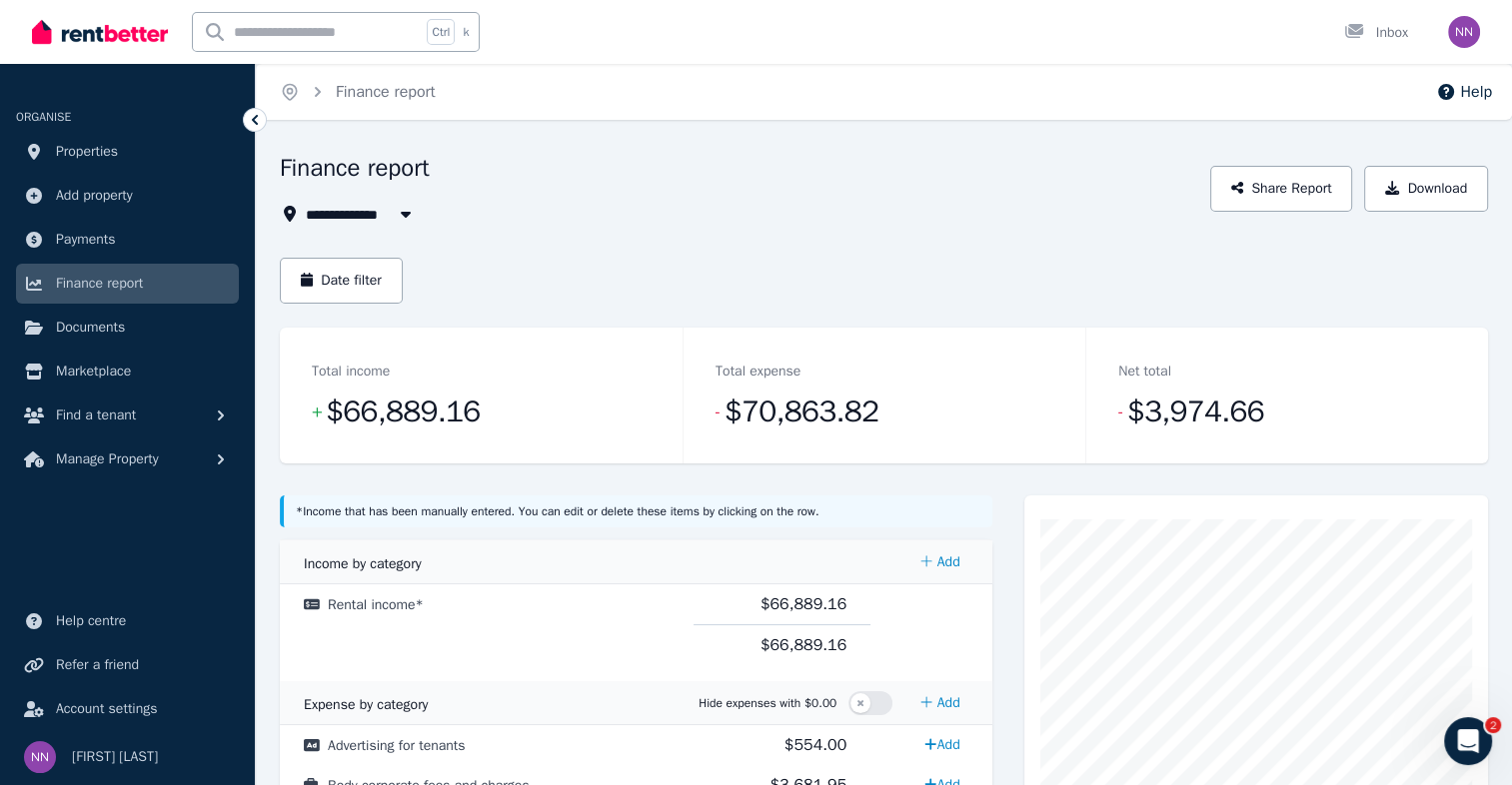 click 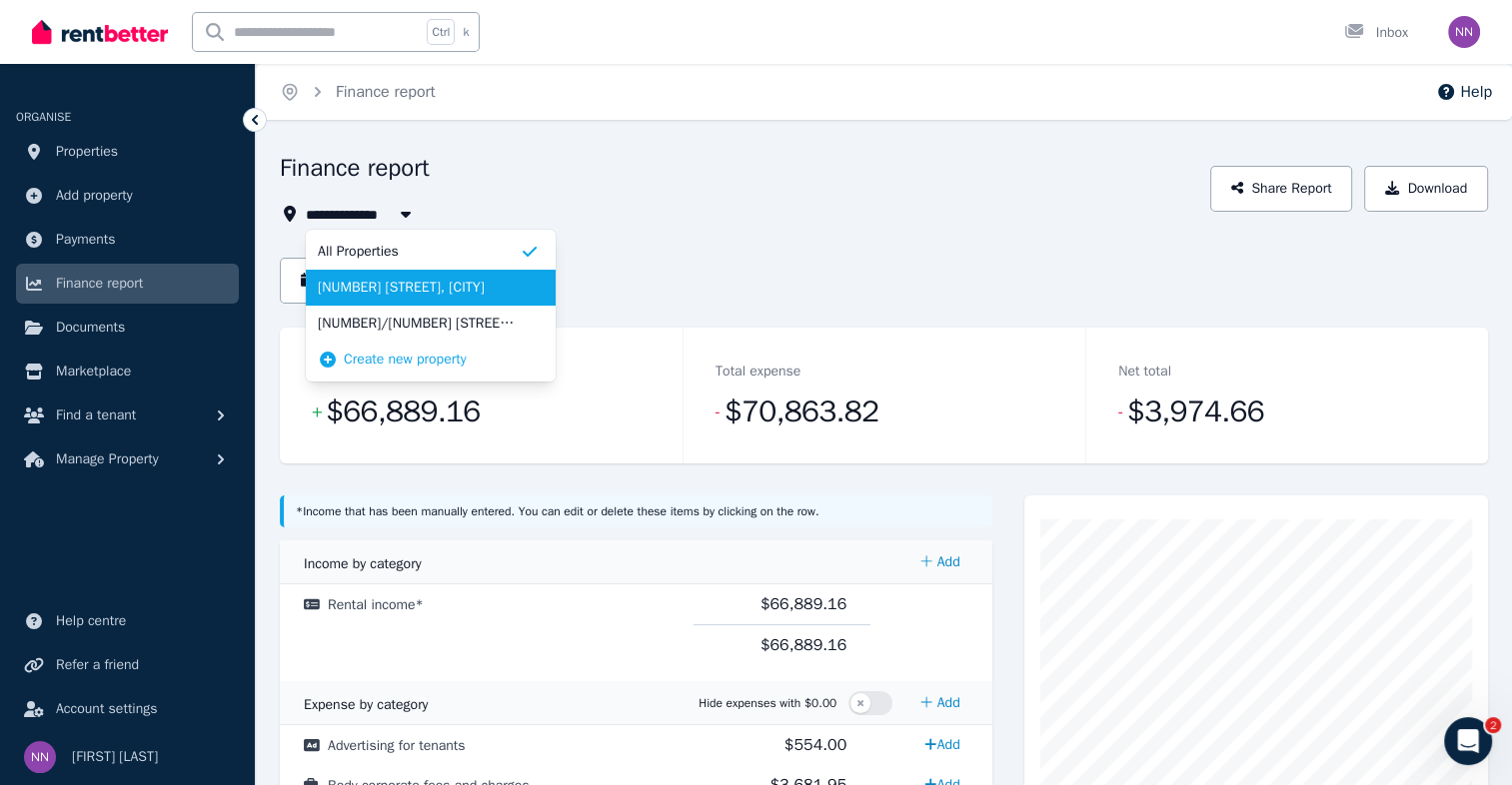 click on "[NUMBER] [STREET], [CITY]" at bounding box center (419, 288) 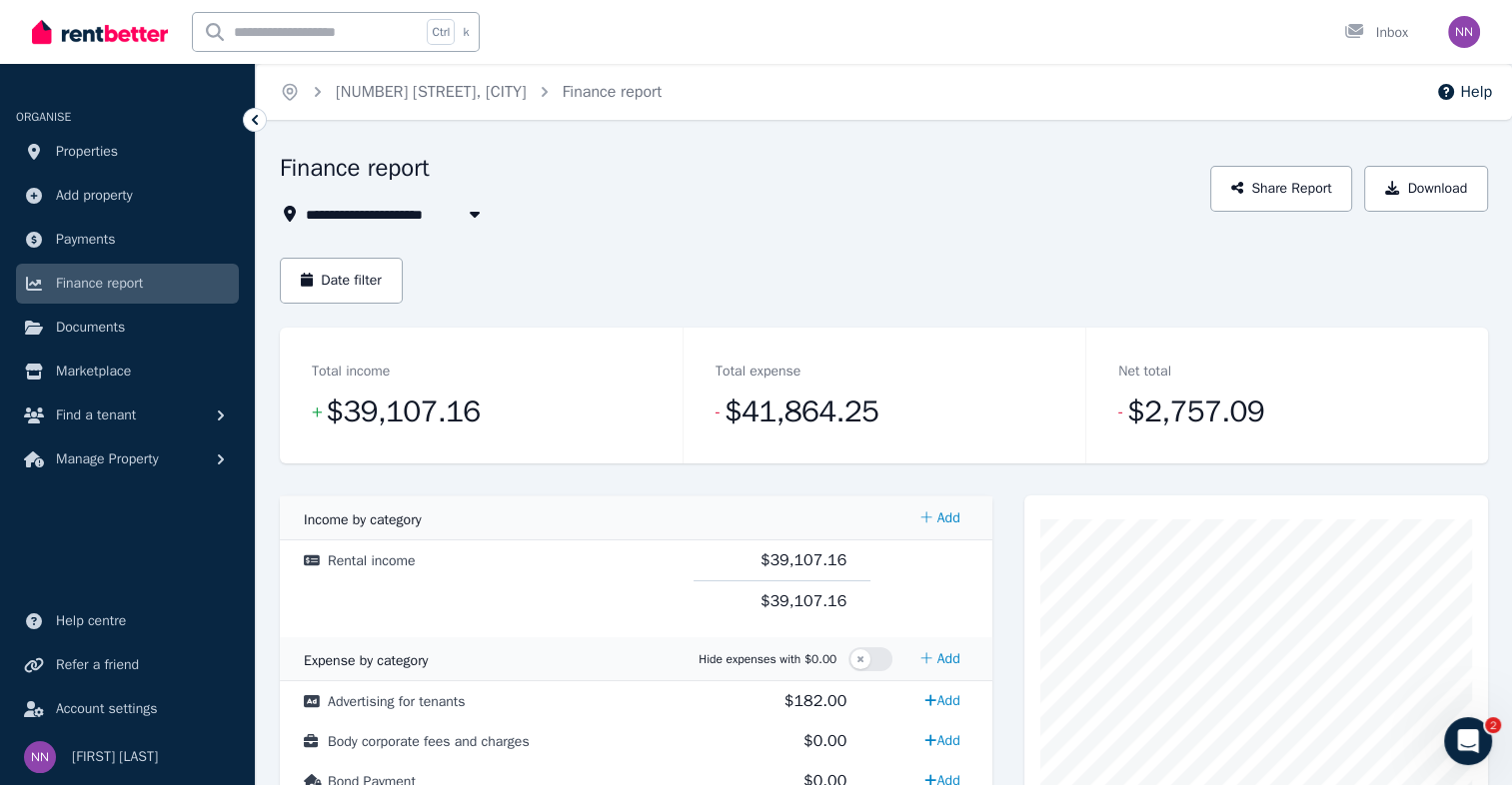 scroll, scrollTop: 21, scrollLeft: 0, axis: vertical 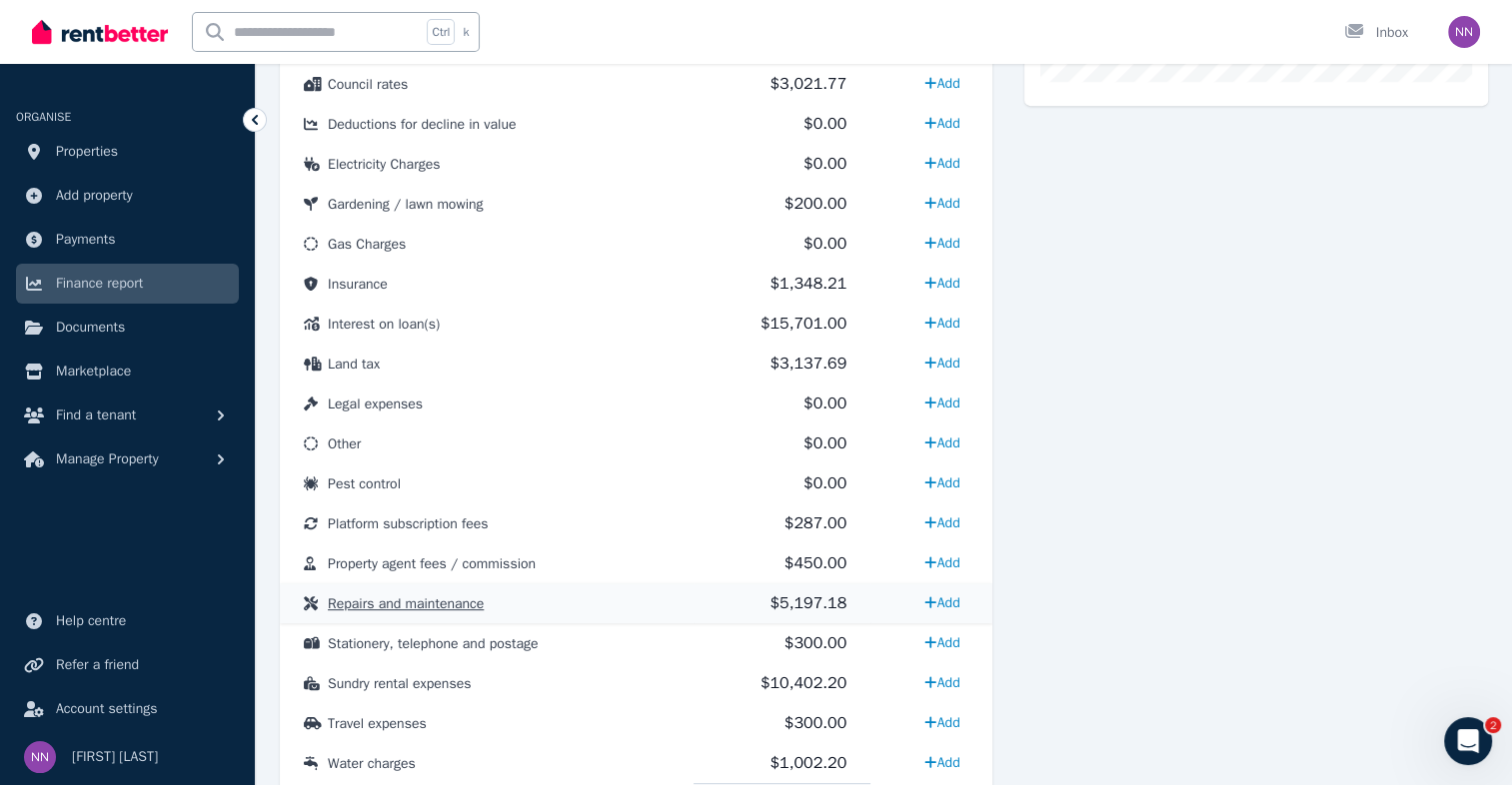 click on "Repairs and maintenance" at bounding box center [406, 603] 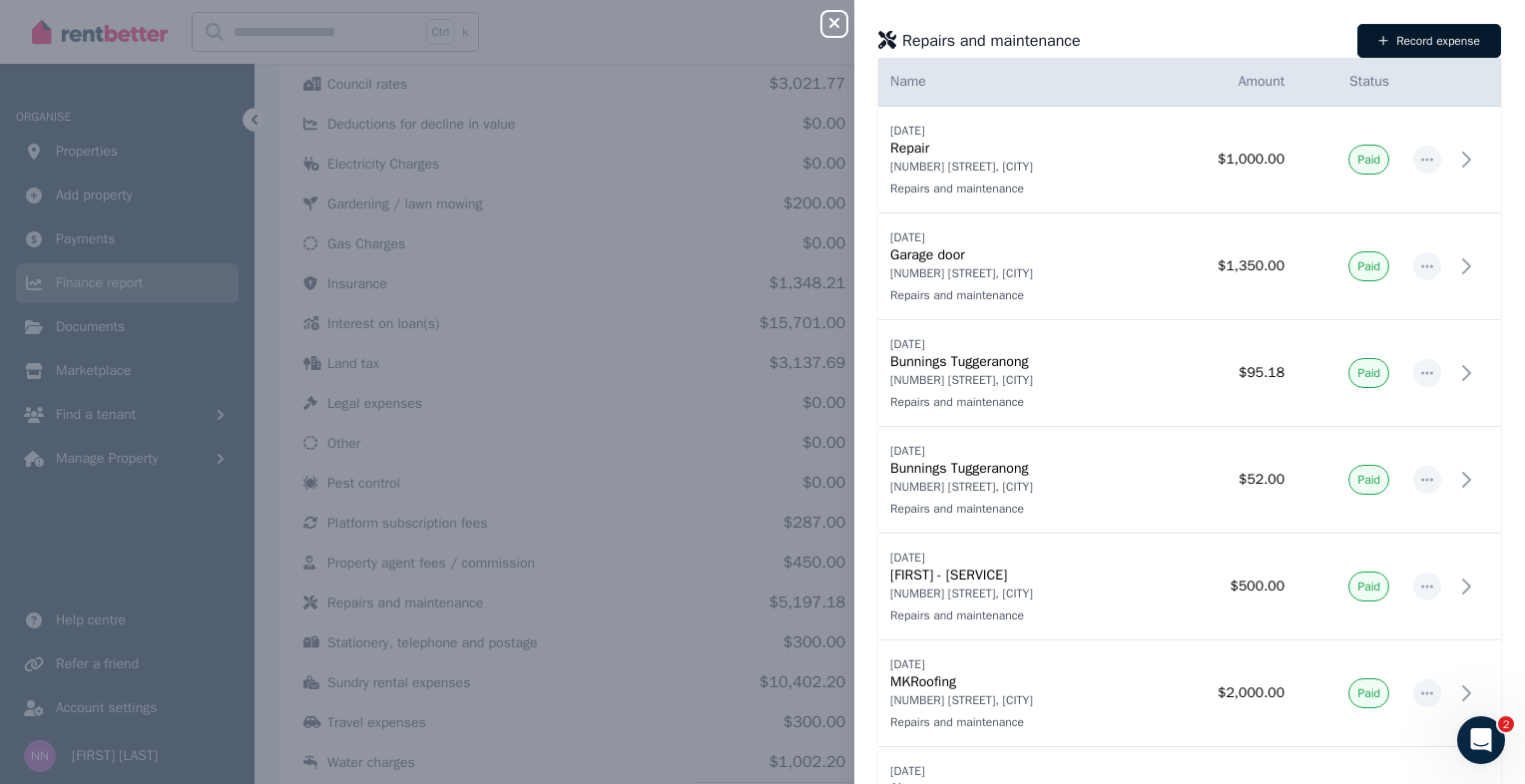 click 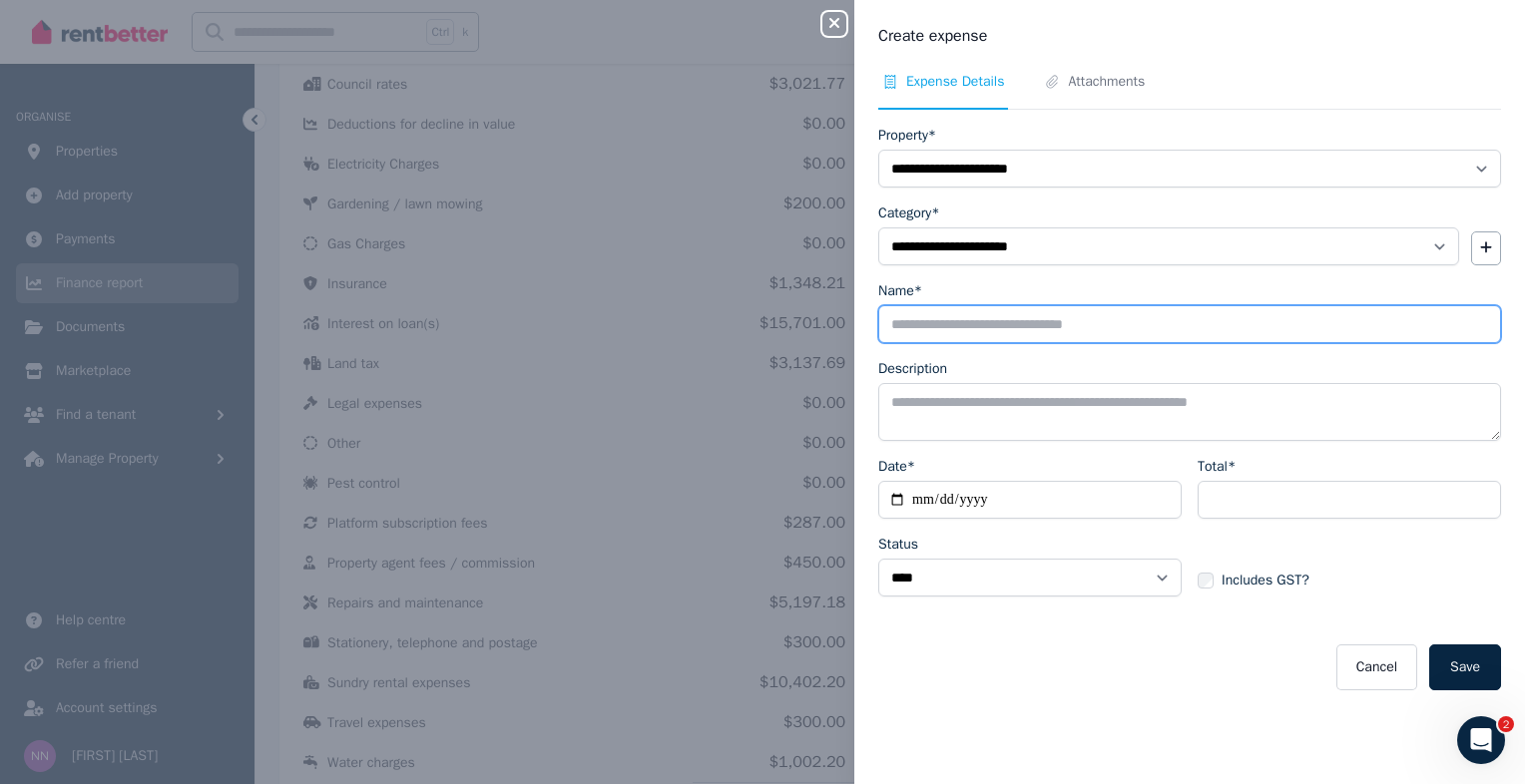 click on "Name*" at bounding box center [1190, 324] 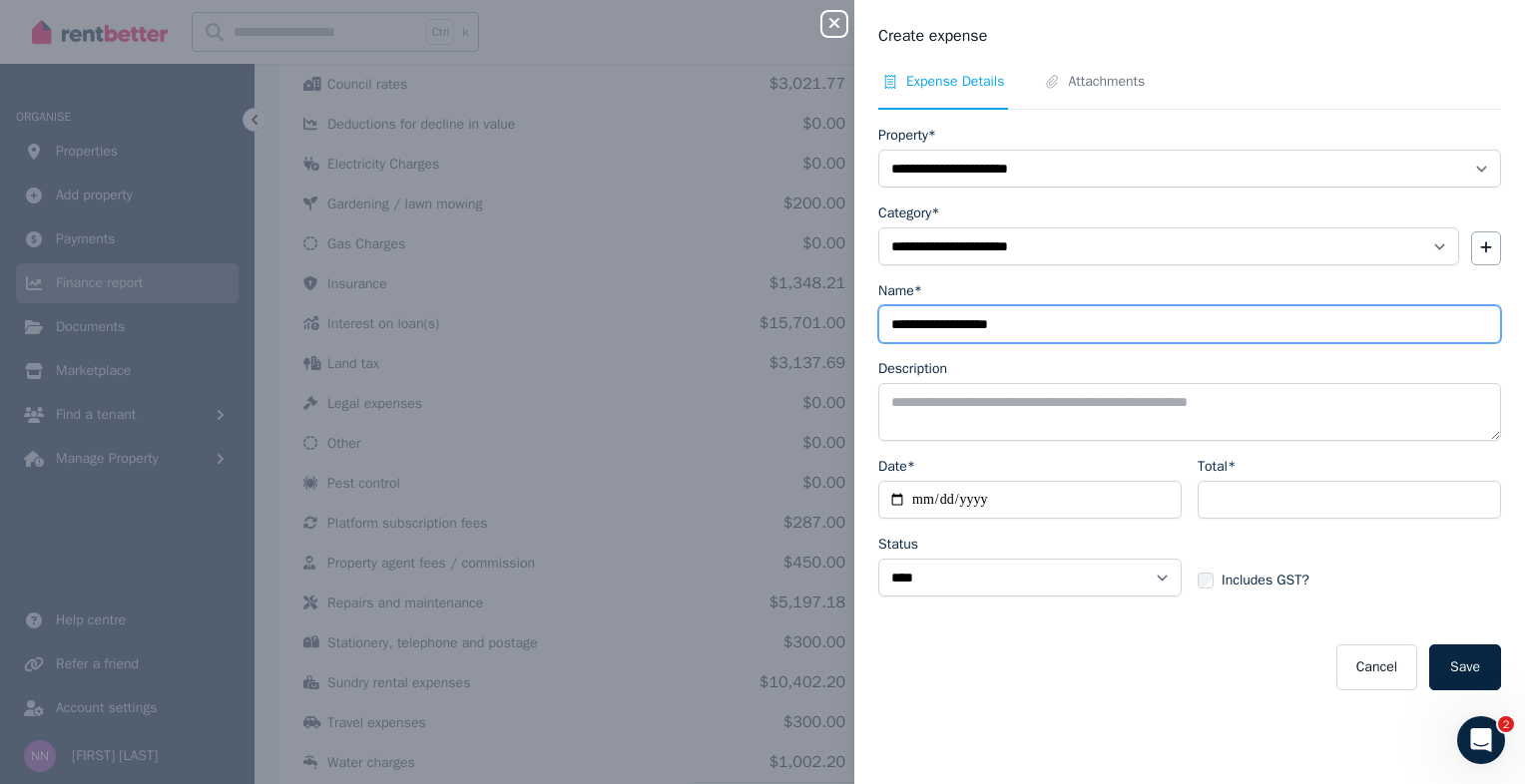 type on "**********" 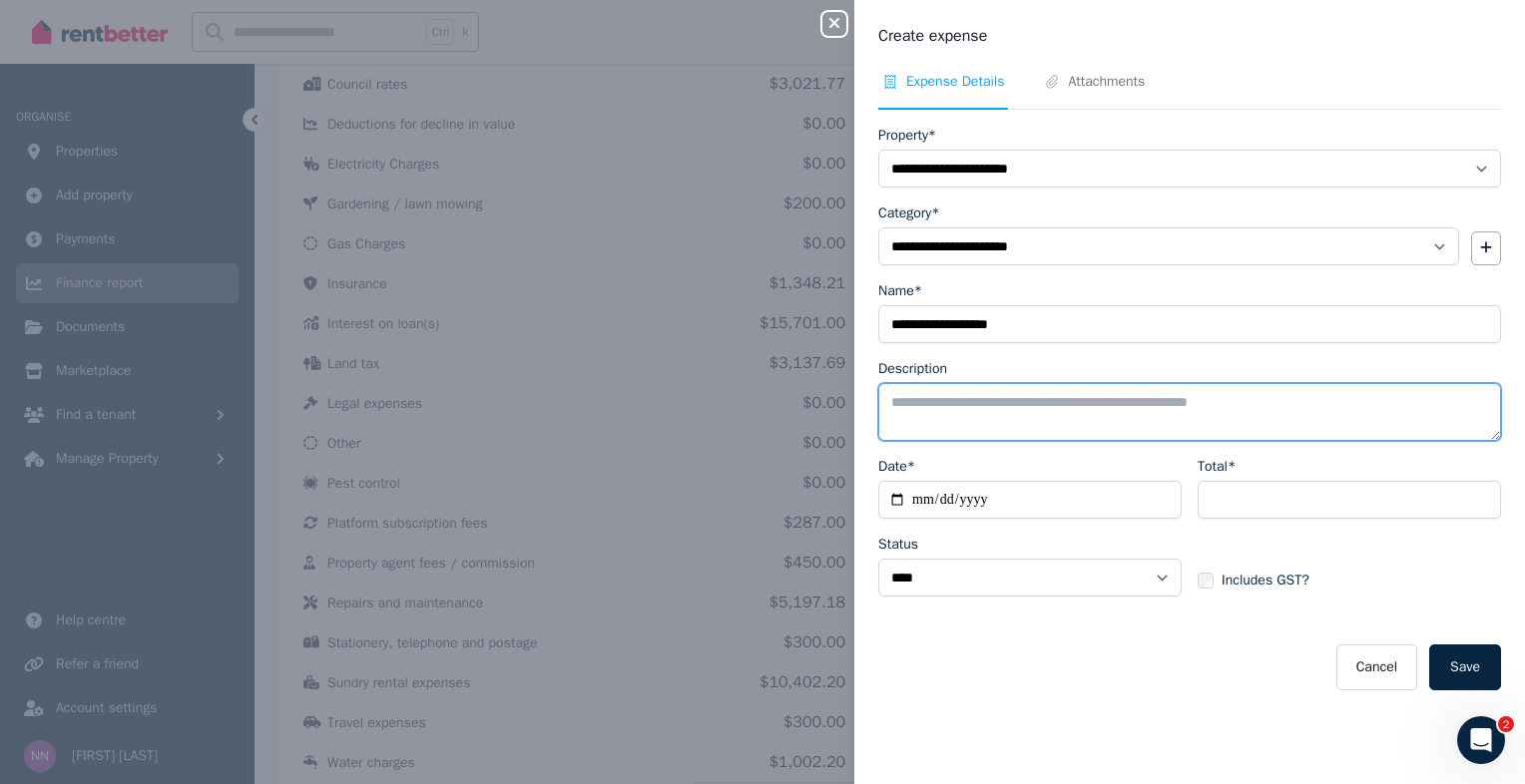click on "Description" at bounding box center [1190, 412] 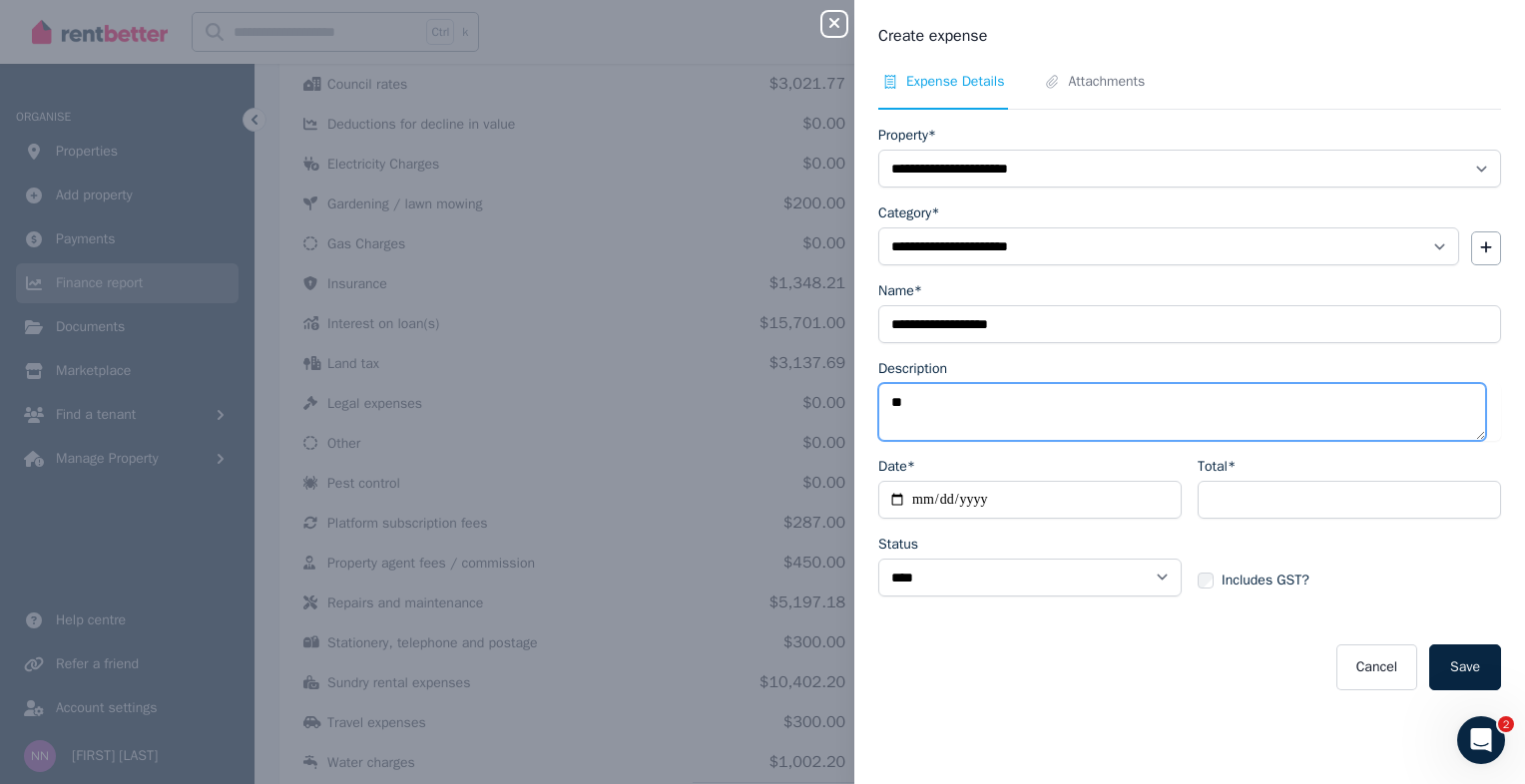 type on "*" 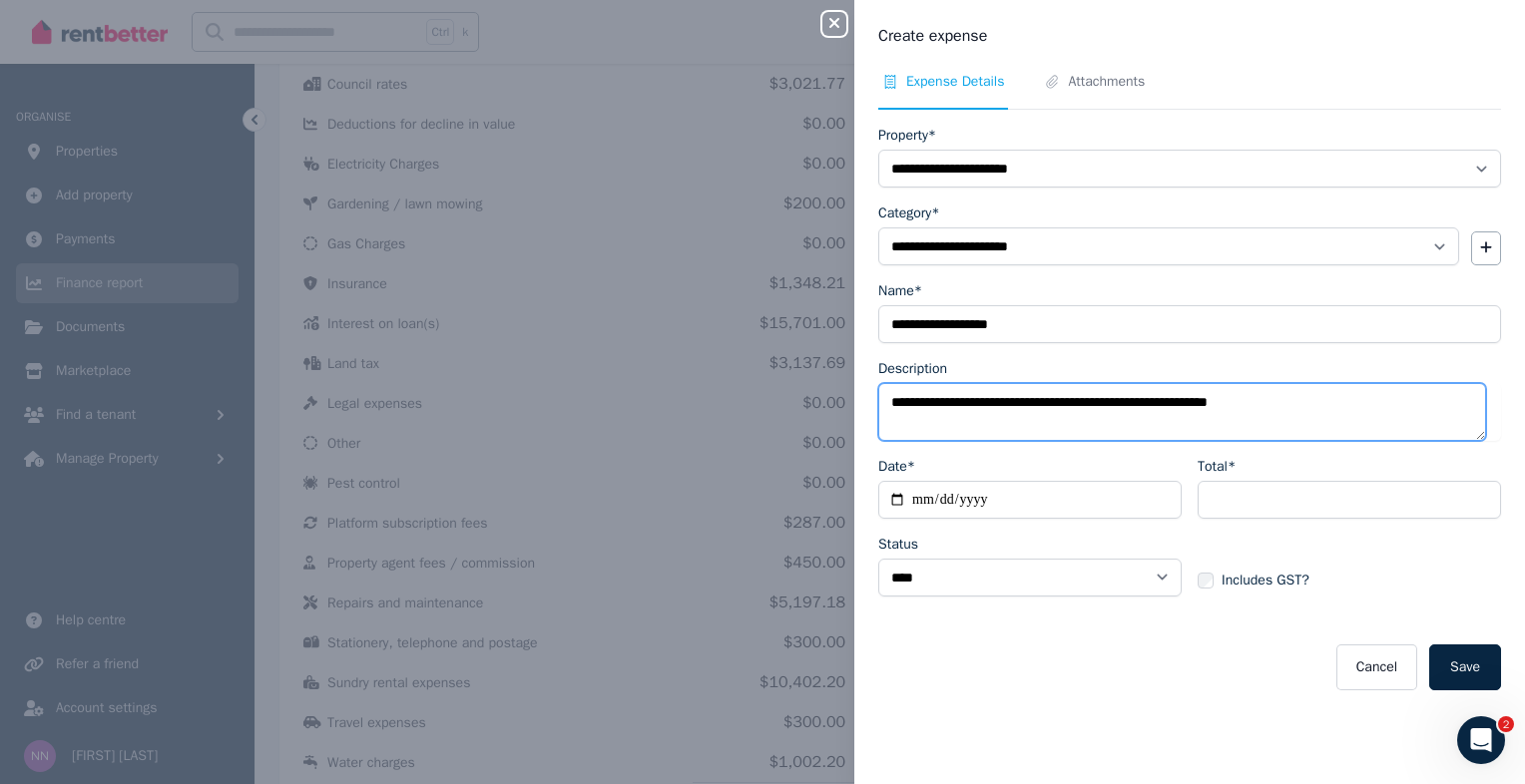 type on "**********" 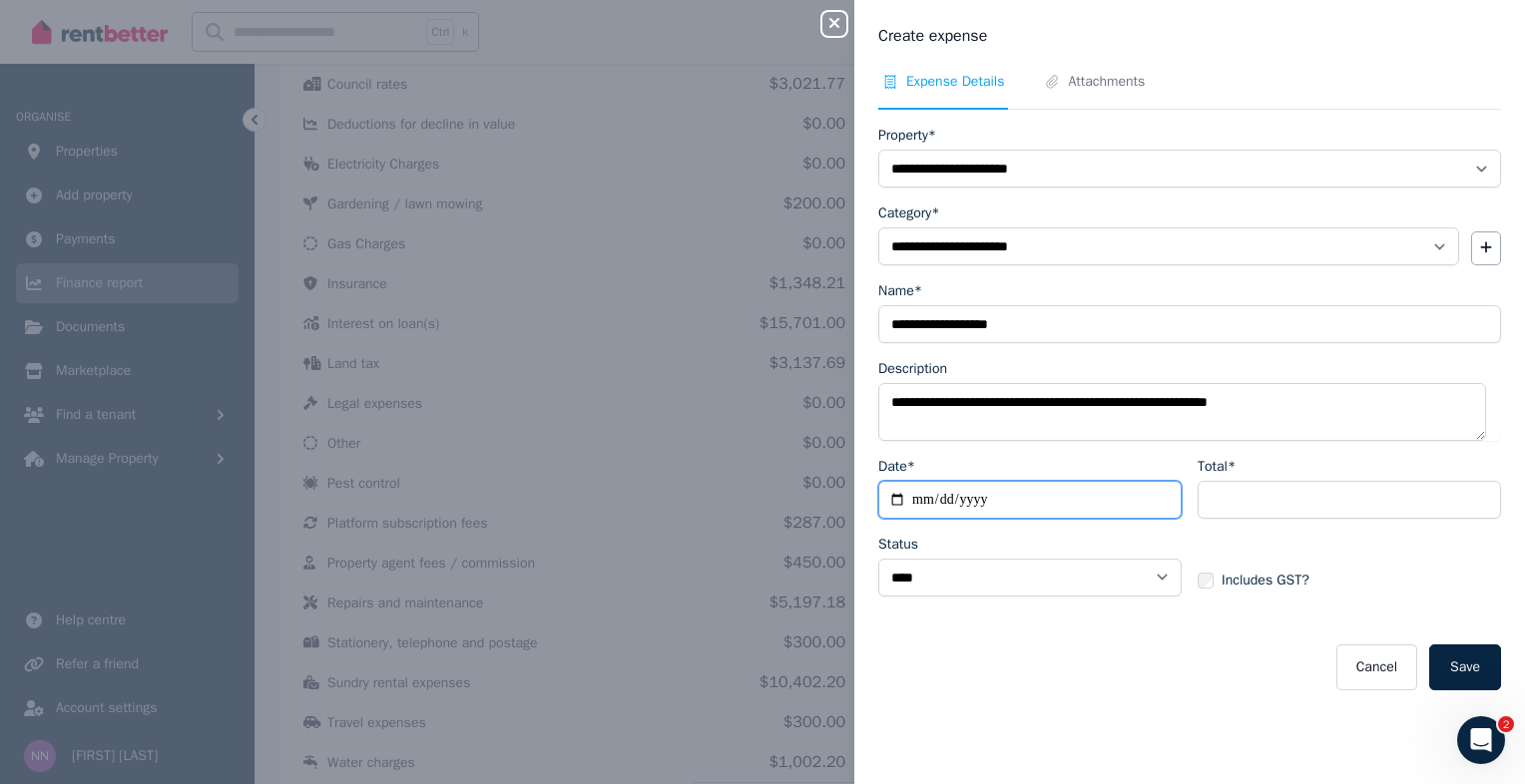 click on "Date*" at bounding box center (1030, 500) 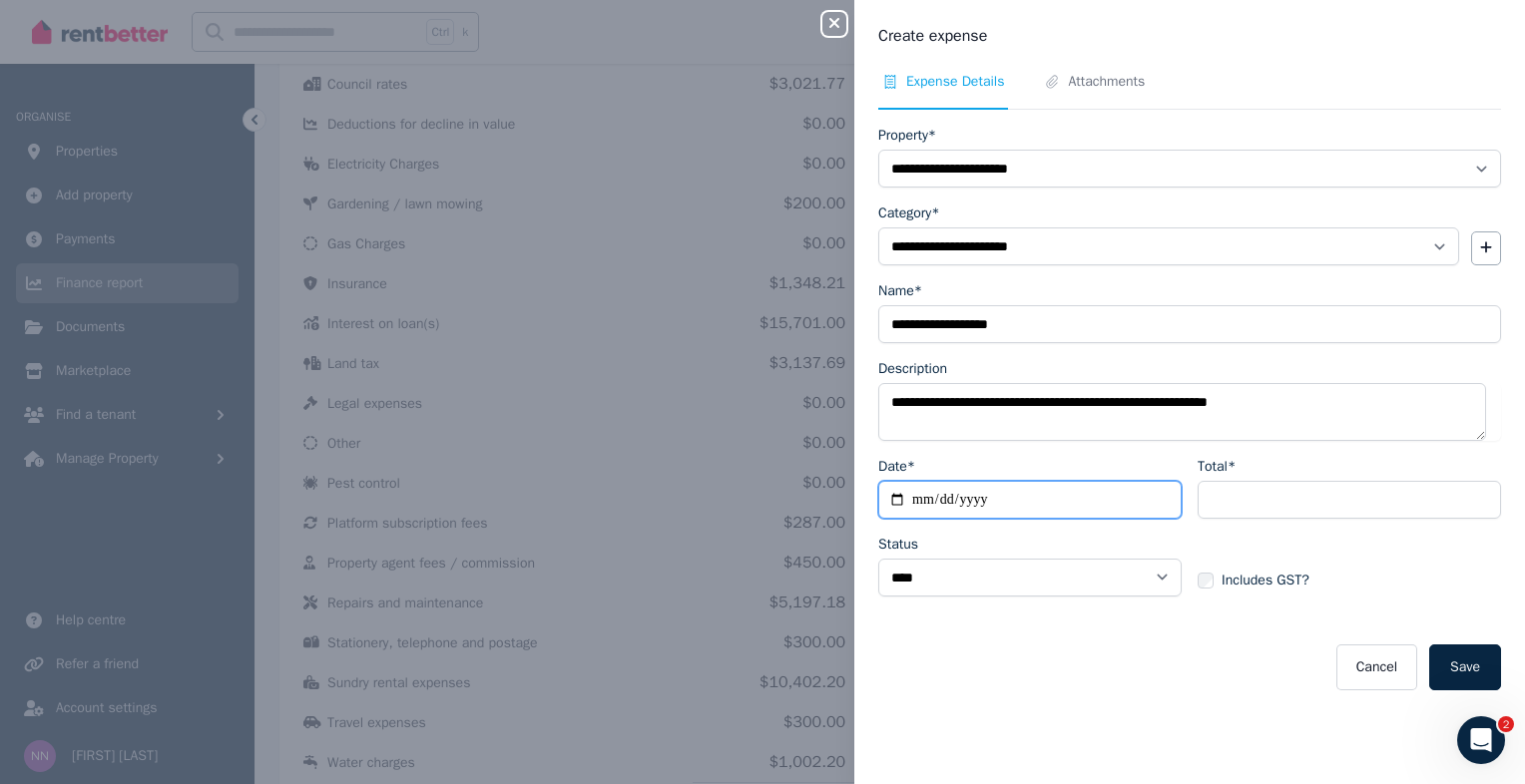 type on "**********" 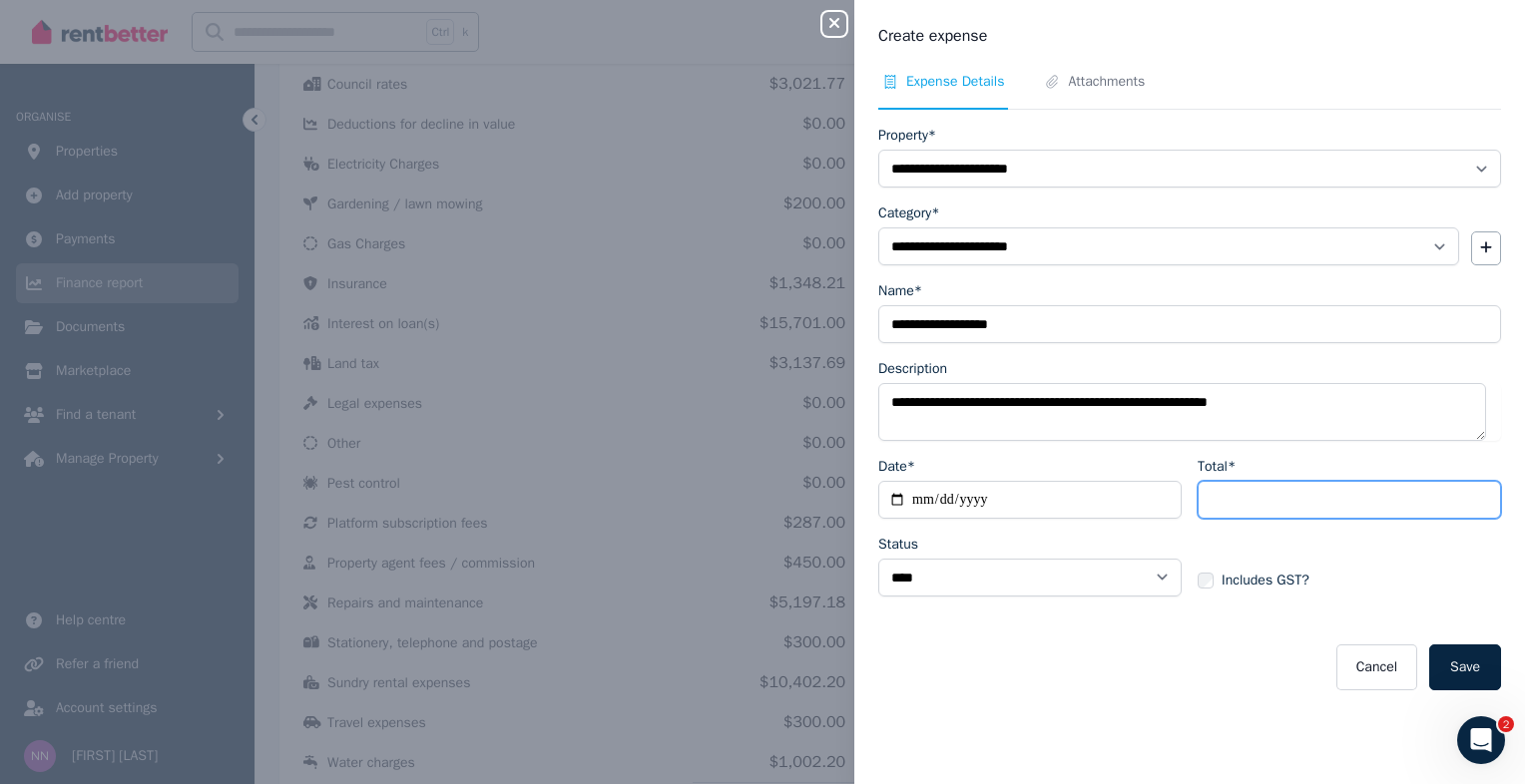 click on "Total*" at bounding box center [1349, 500] 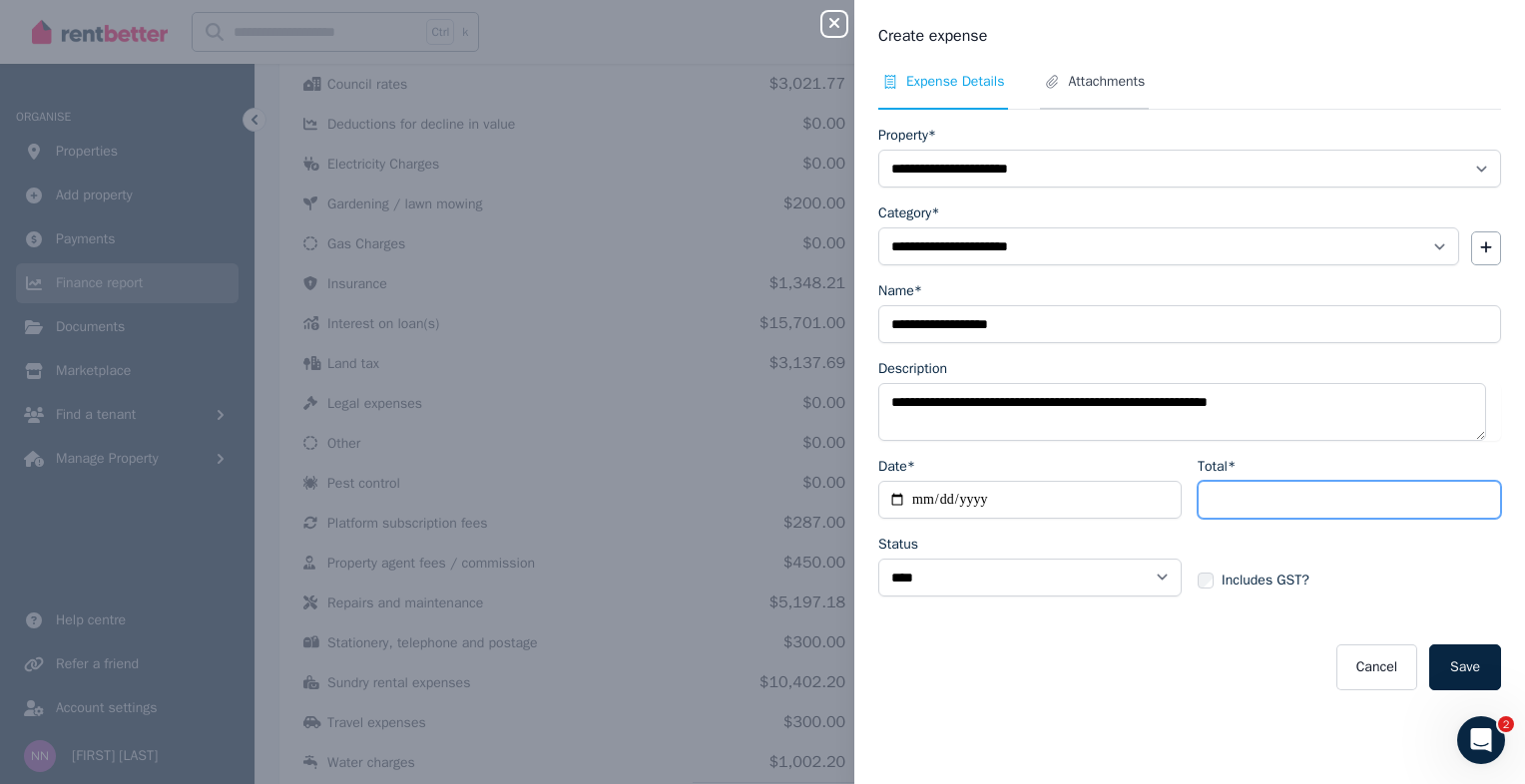 type on "*******" 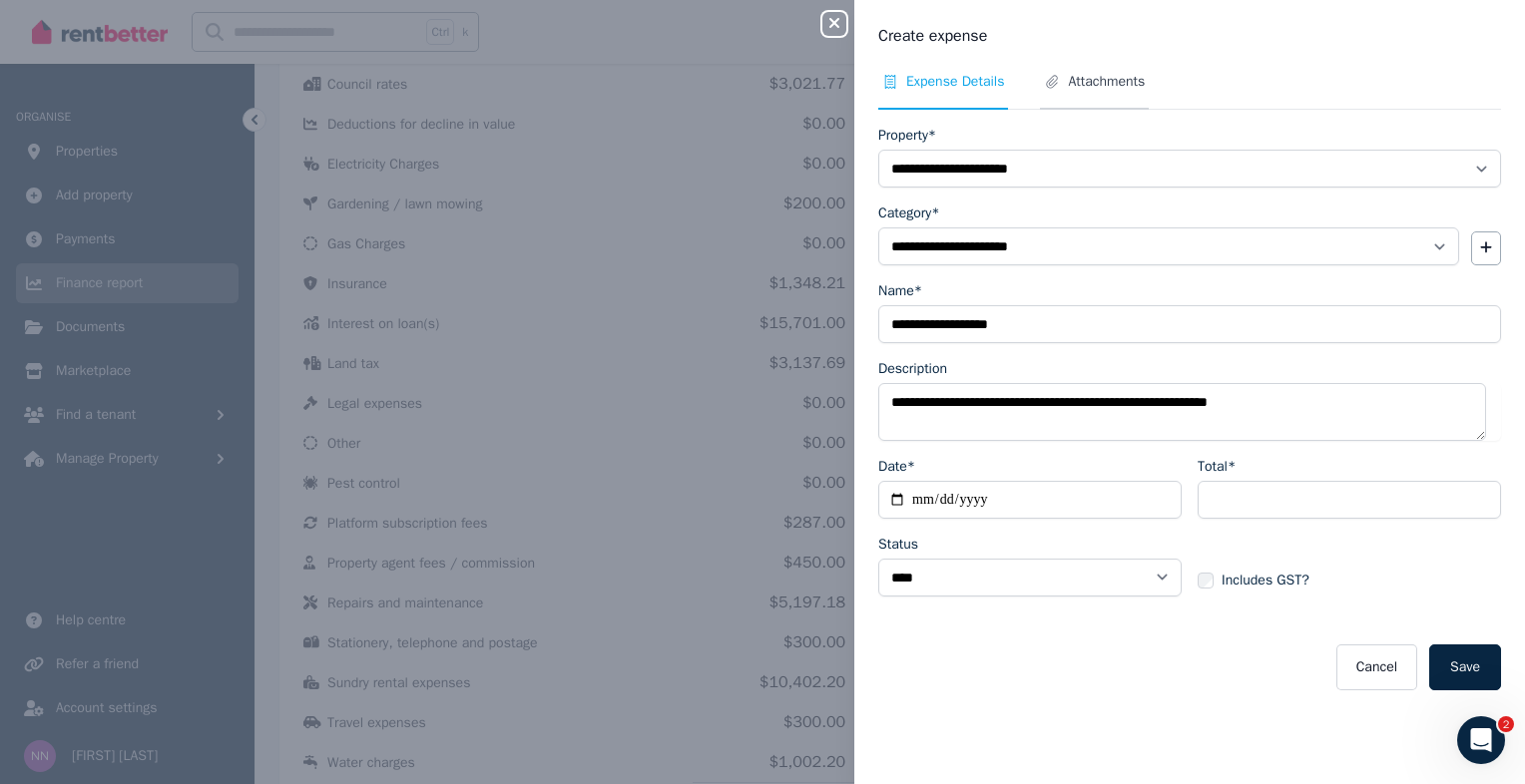 click on "Attachments" at bounding box center (1106, 82) 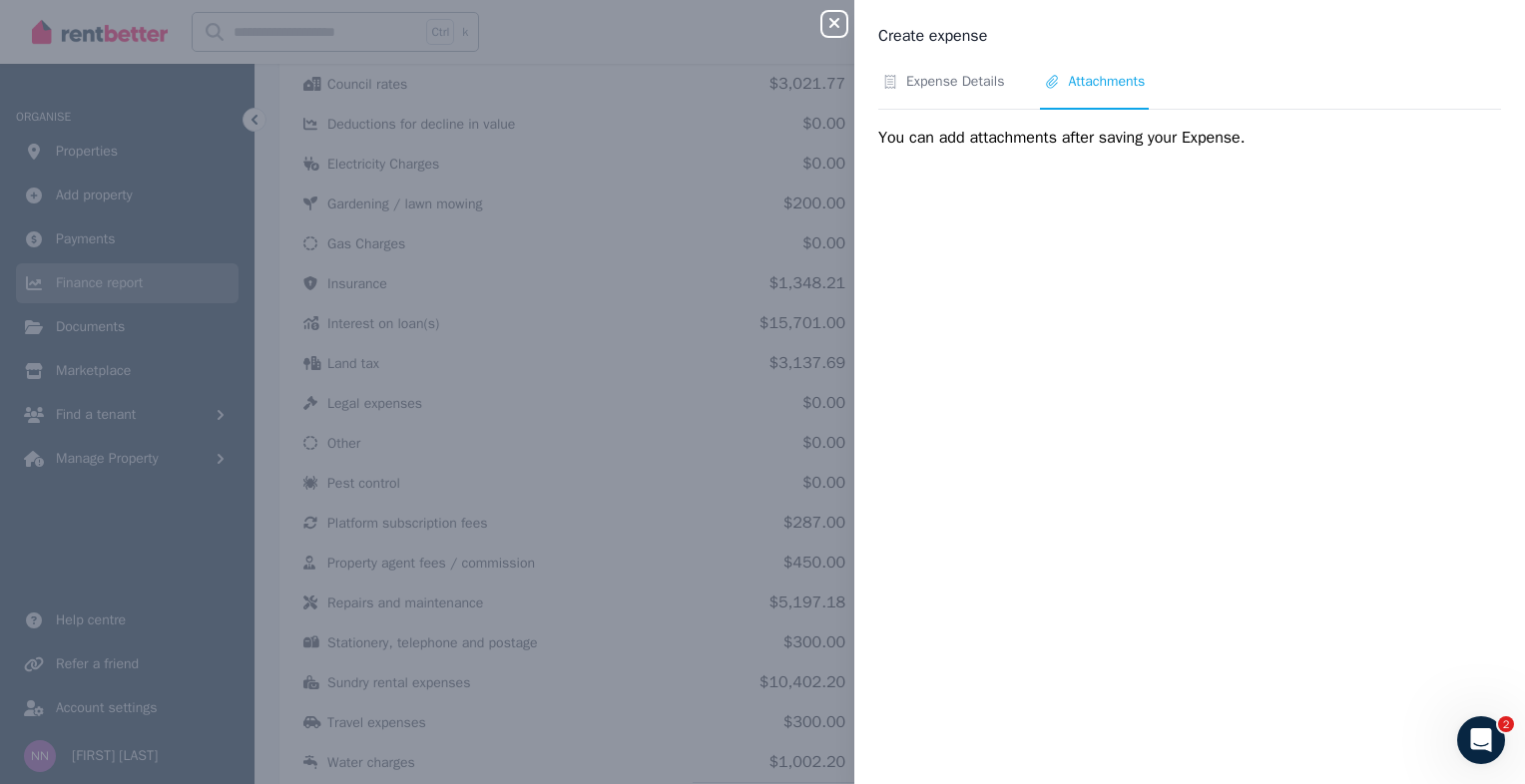 click 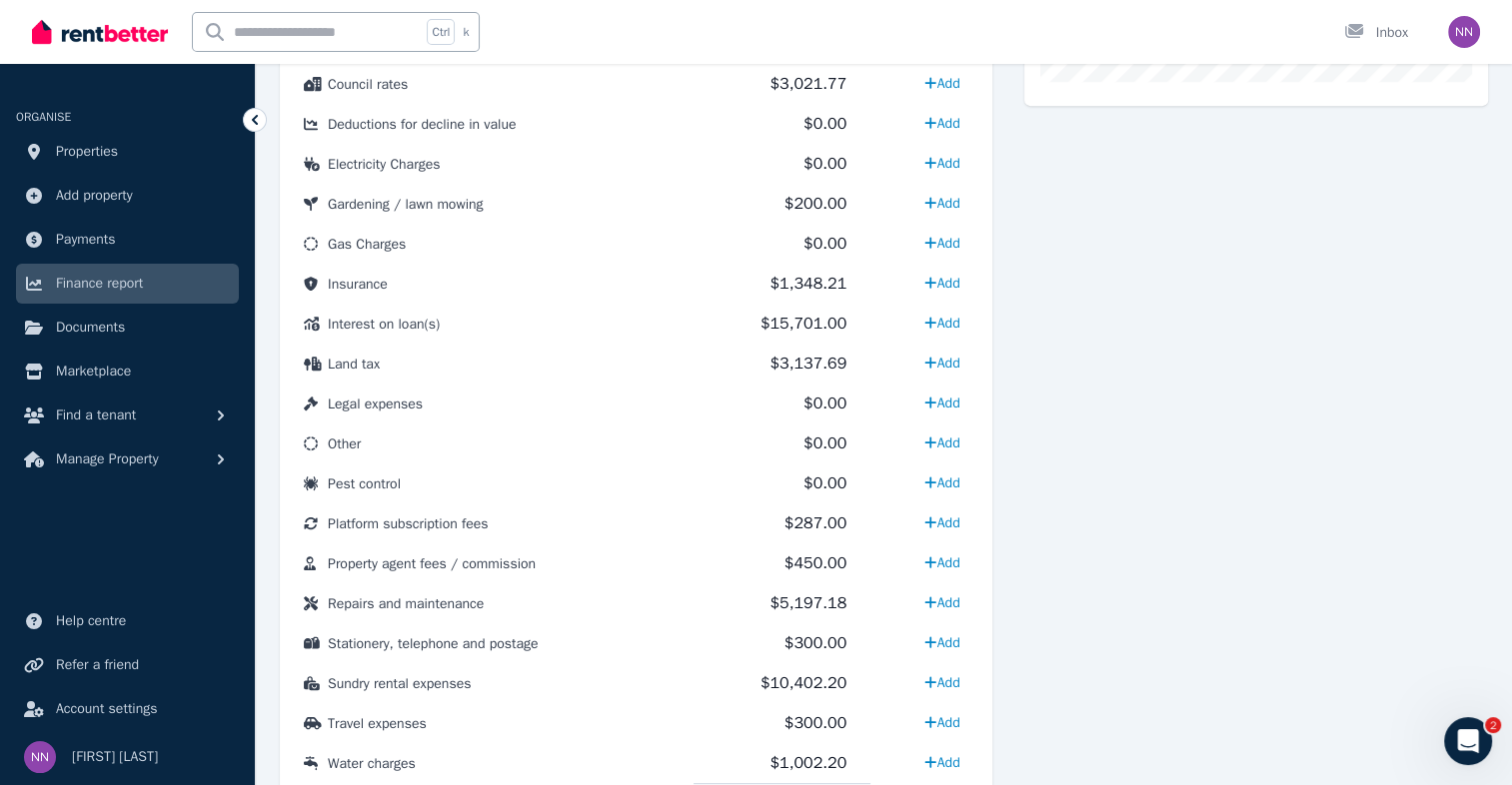 scroll, scrollTop: 171, scrollLeft: 0, axis: vertical 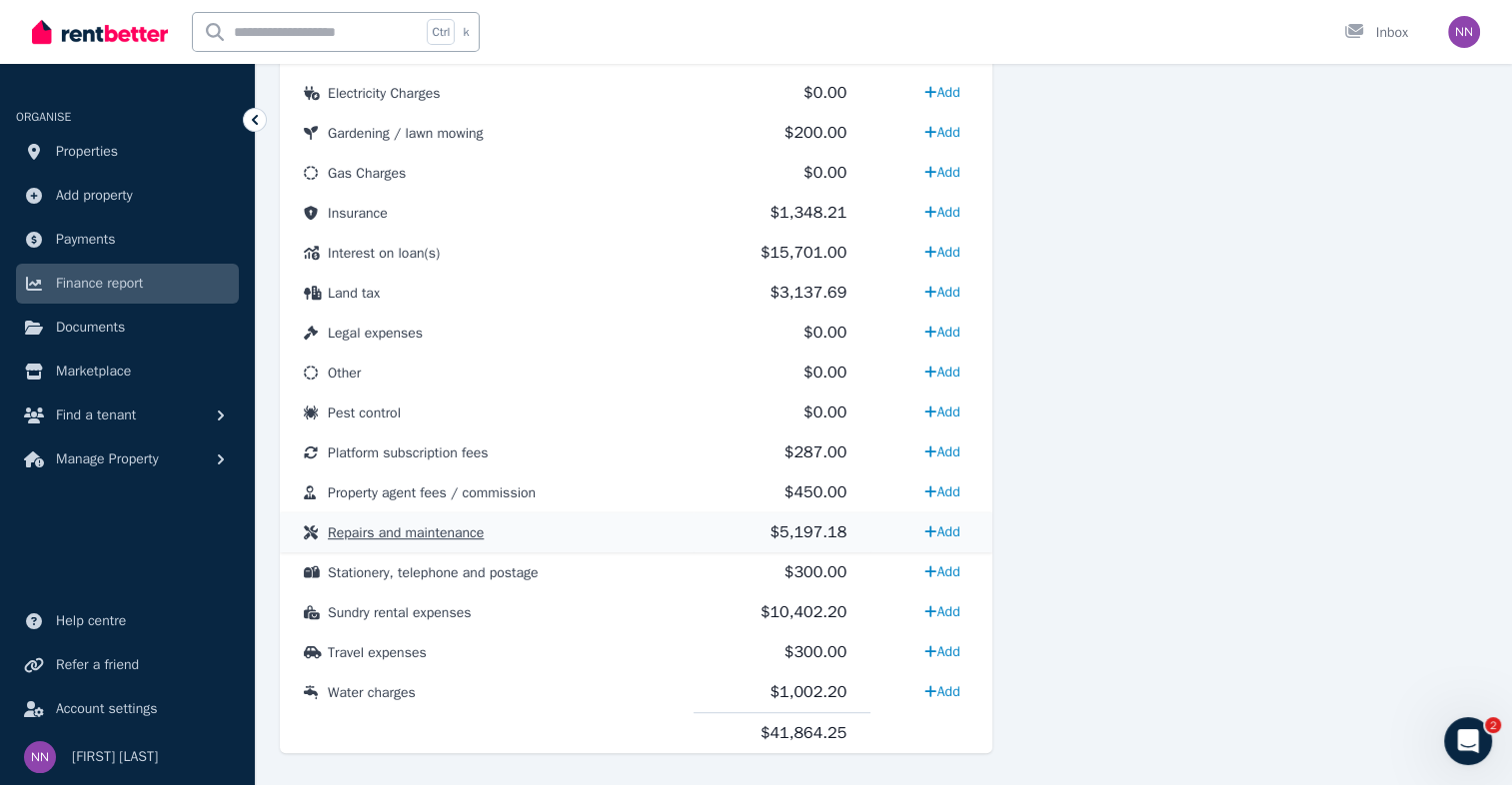 click on "Repairs and maintenance" at bounding box center (406, 532) 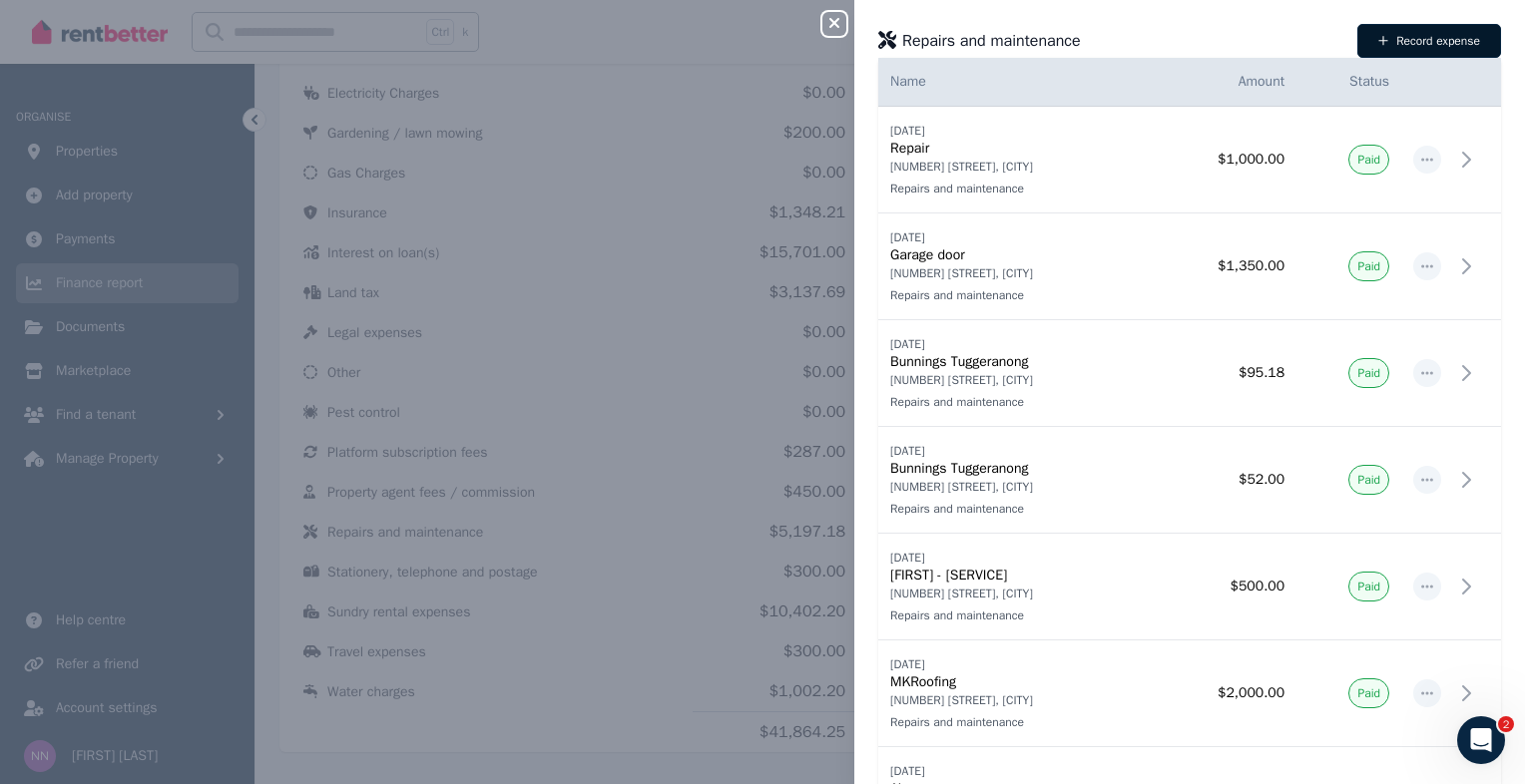 click 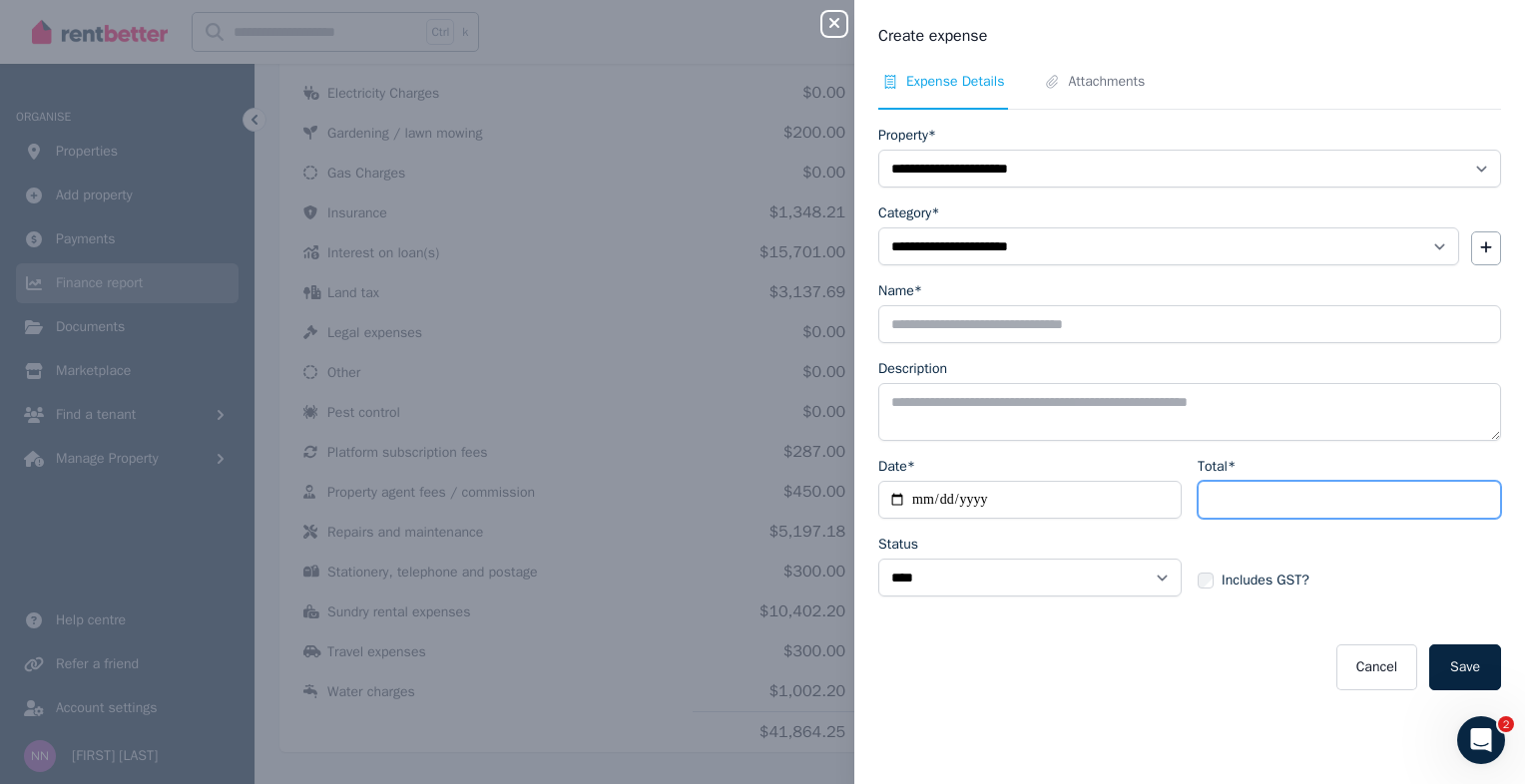 click on "Total*" at bounding box center (1349, 500) 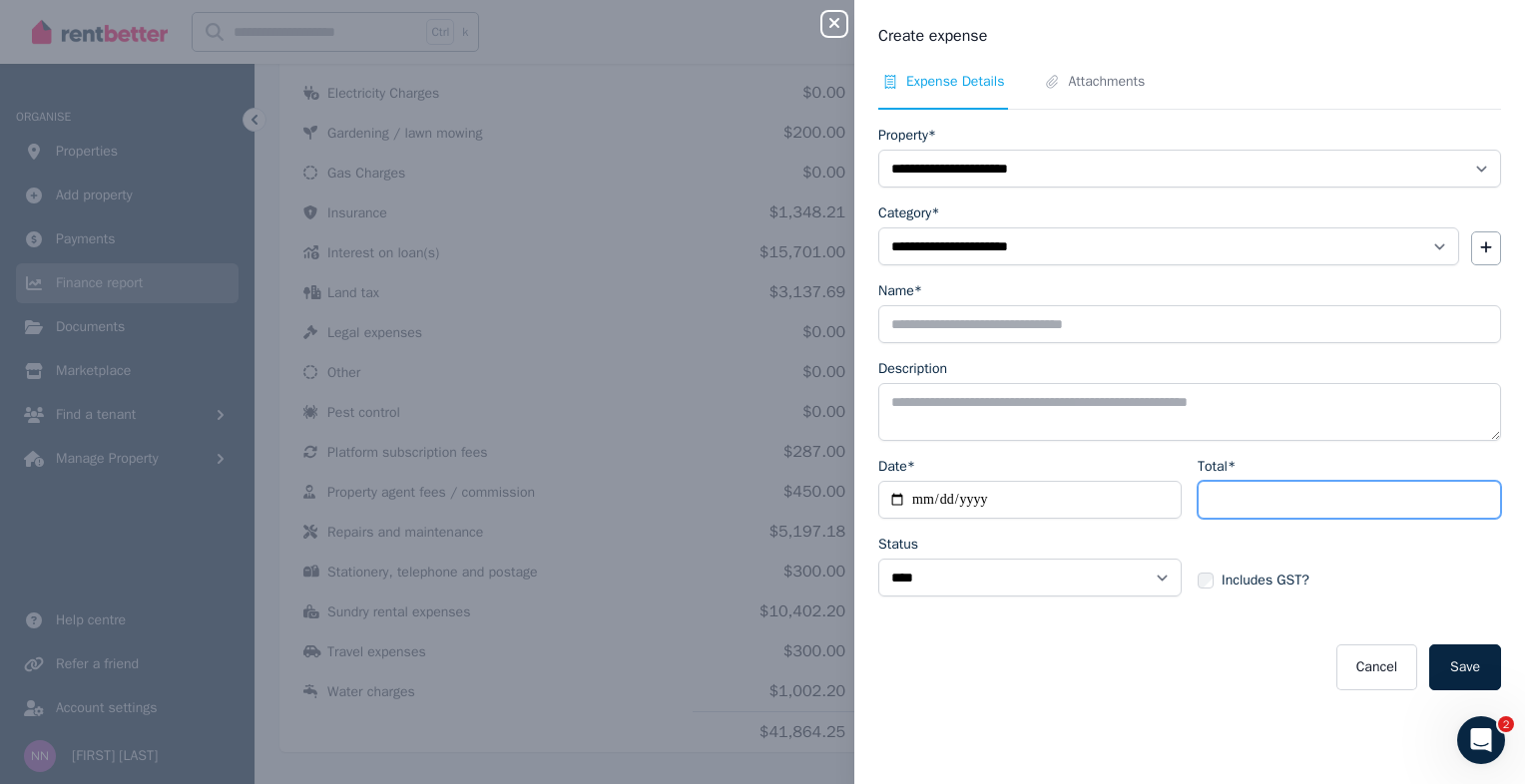 type on "*******" 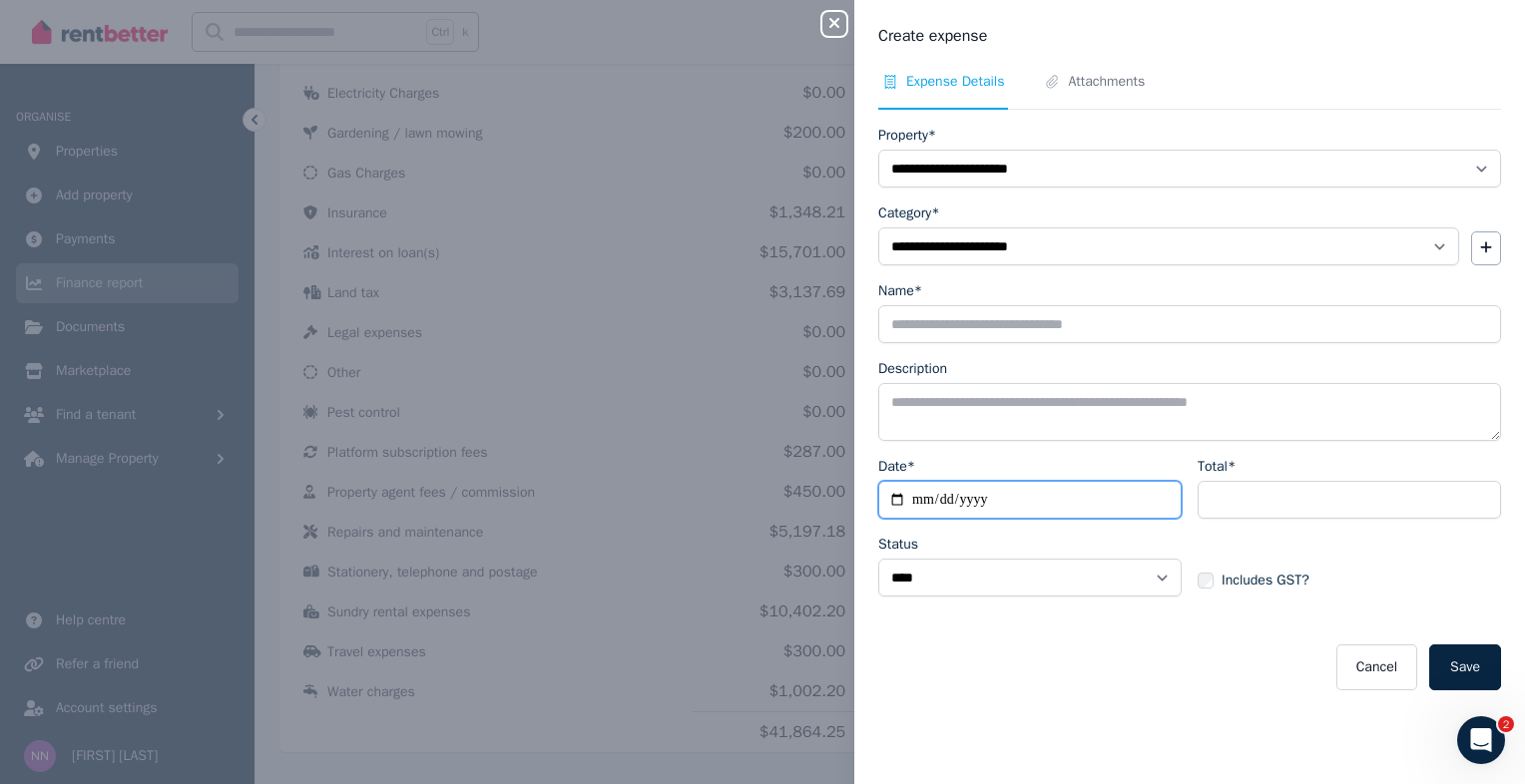 click on "Date*" at bounding box center [1030, 500] 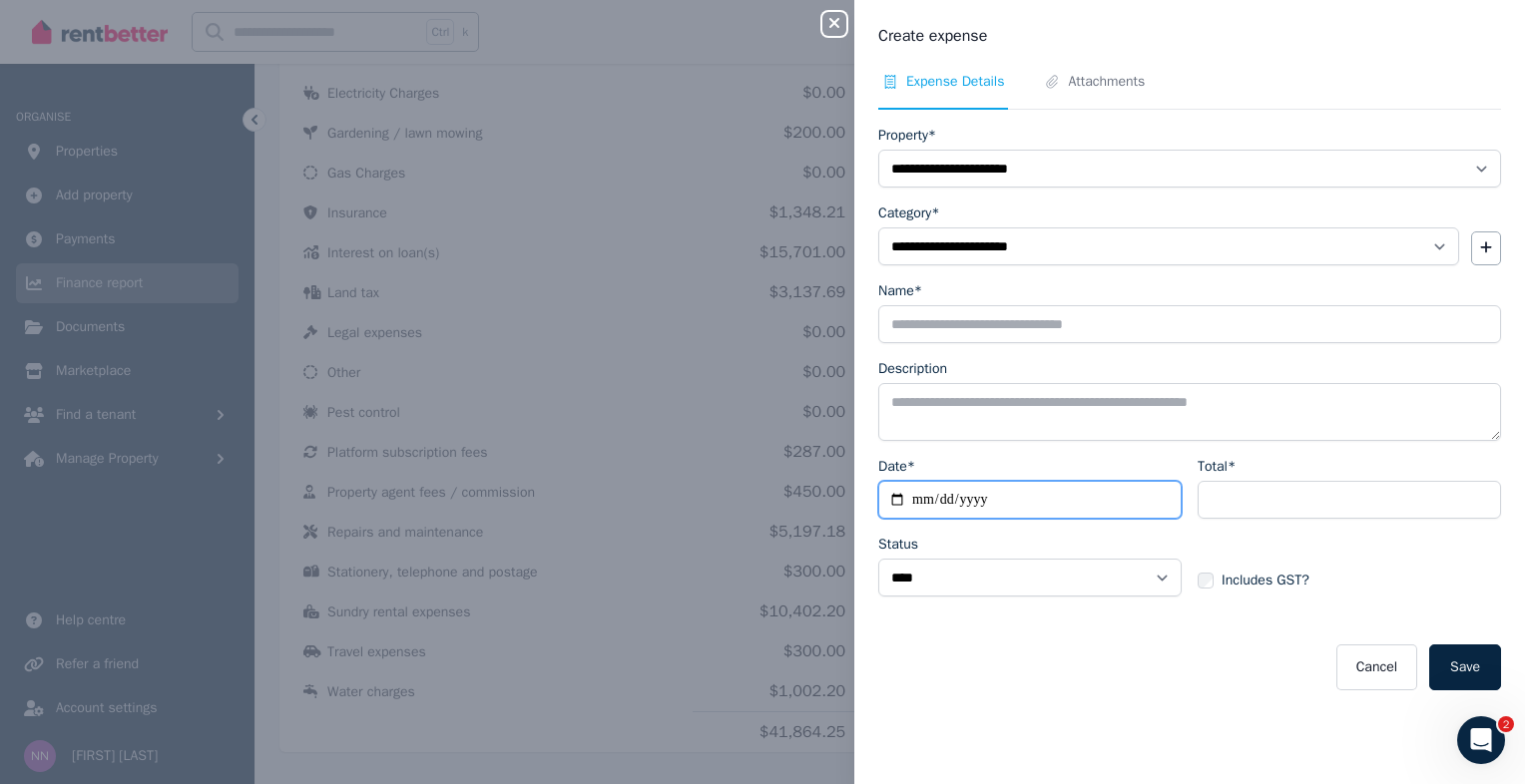 type on "**********" 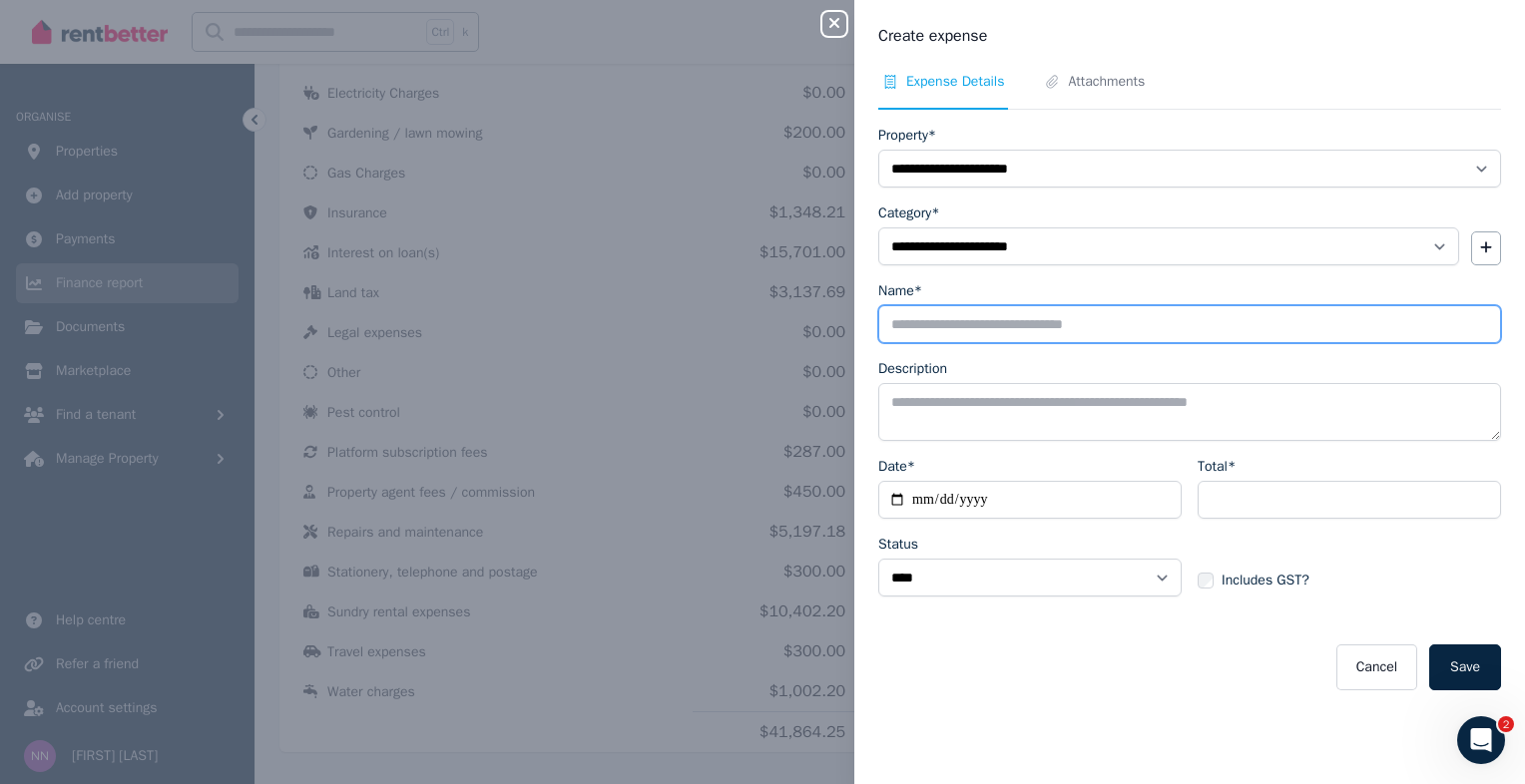 click on "Name*" at bounding box center [1190, 324] 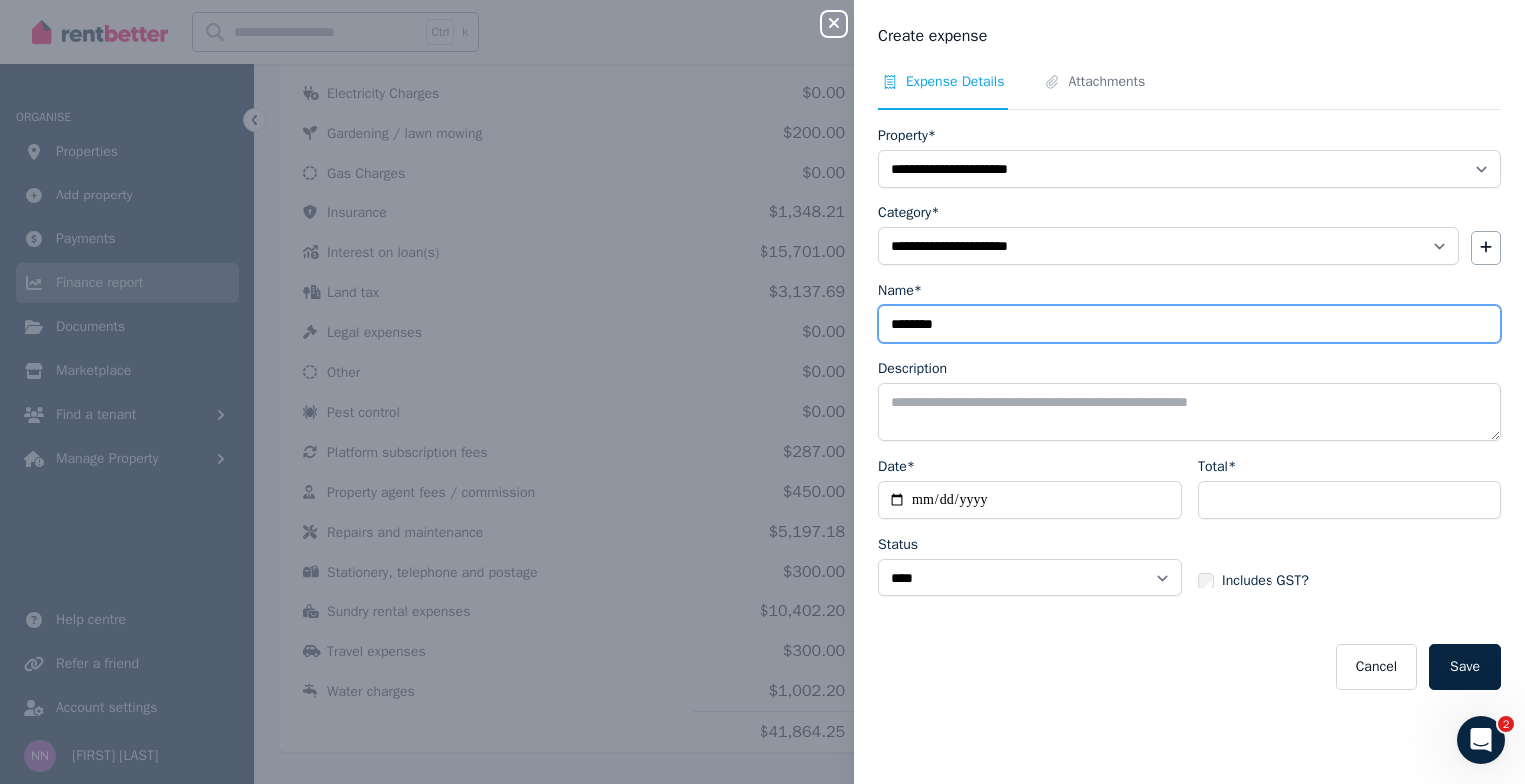 type on "**********" 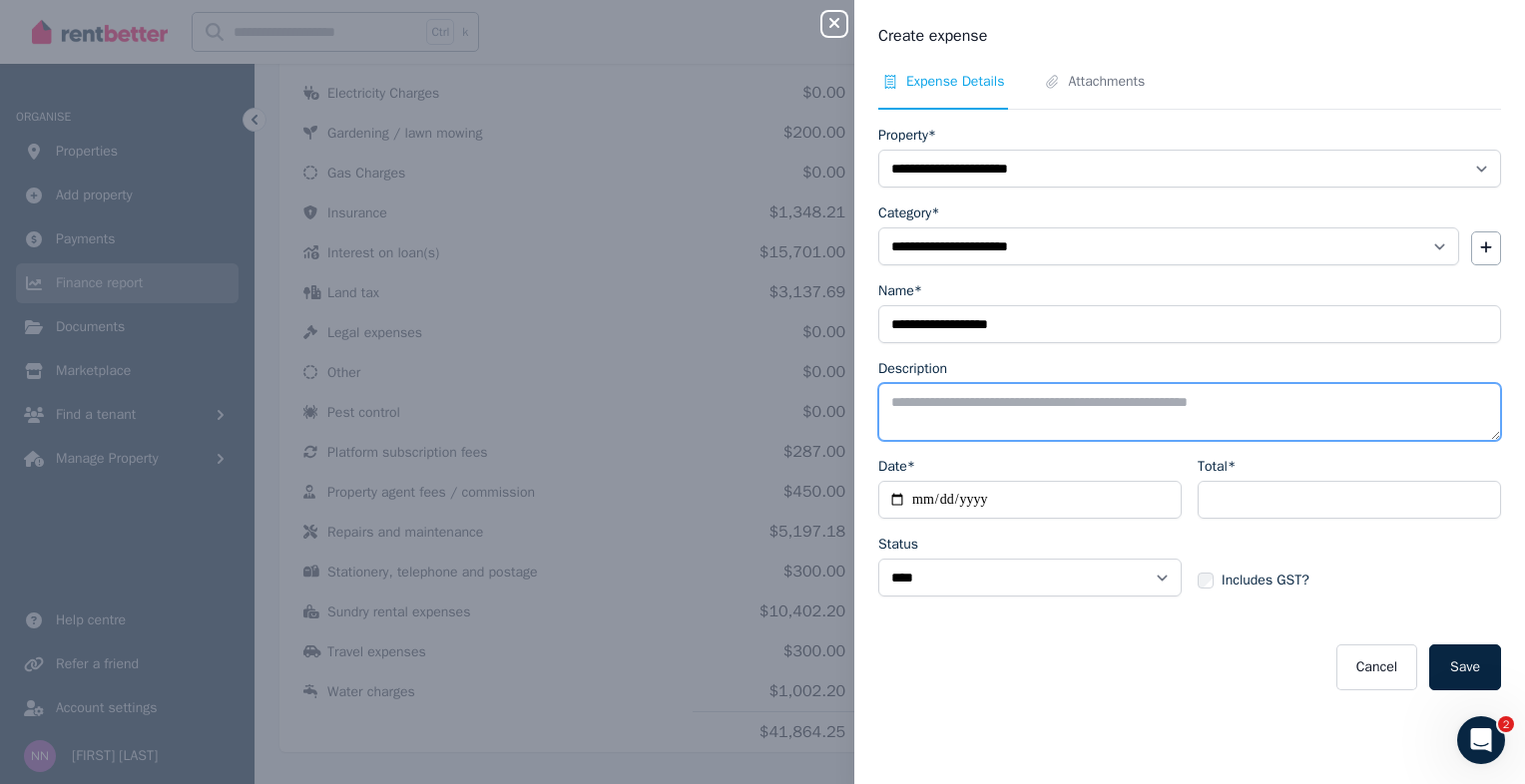 click on "Description" at bounding box center [1190, 412] 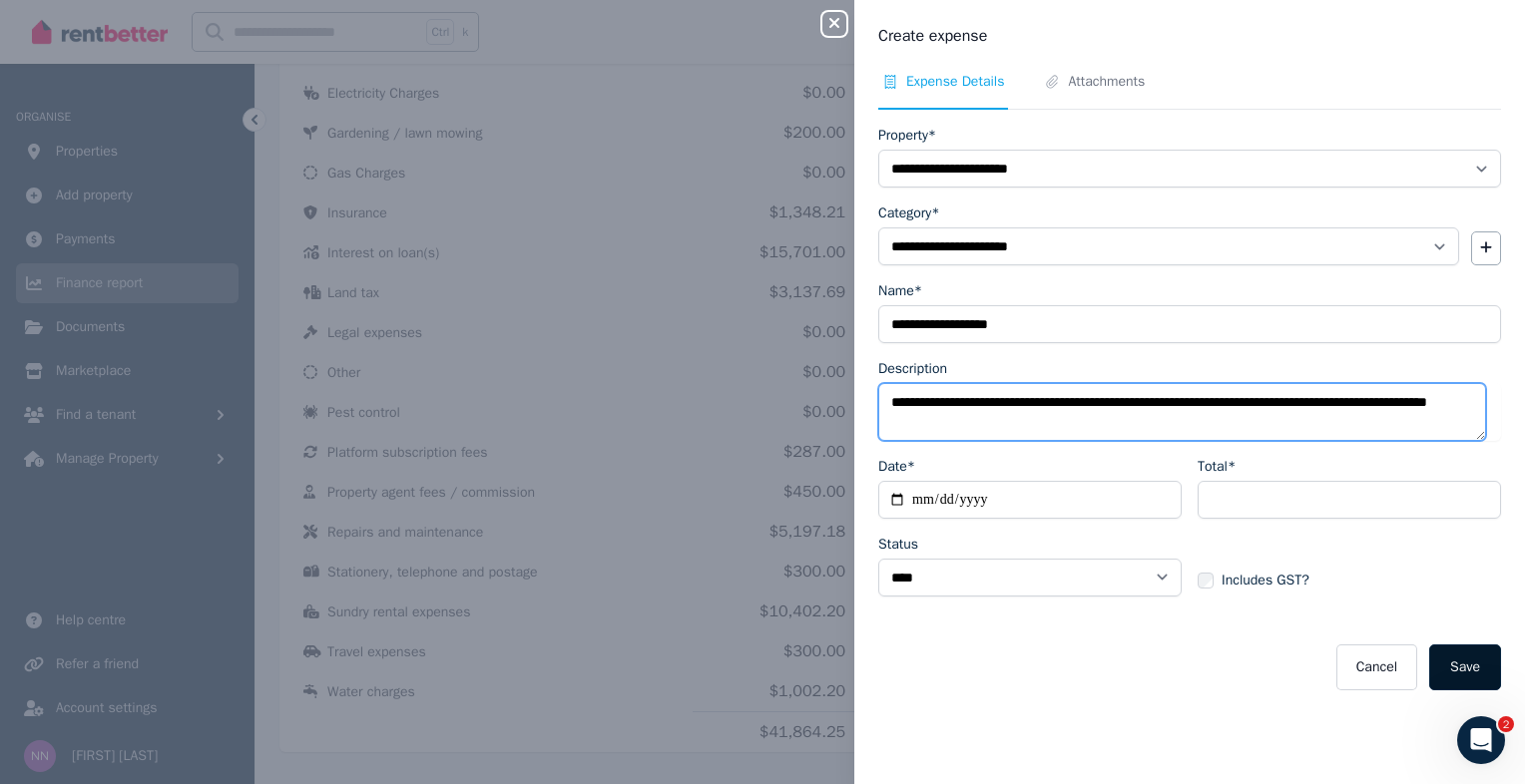 type on "**********" 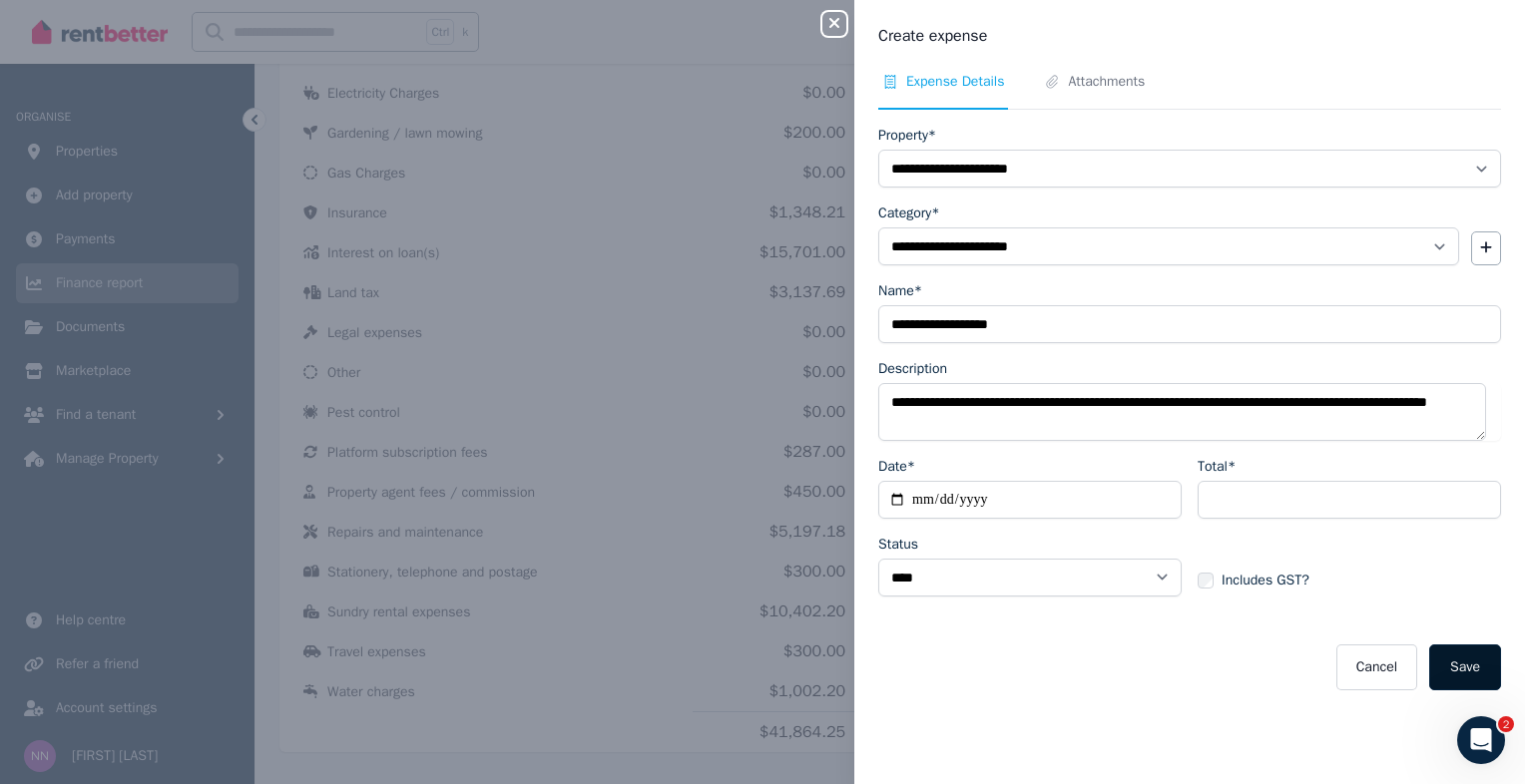 click on "Save" at bounding box center [1465, 667] 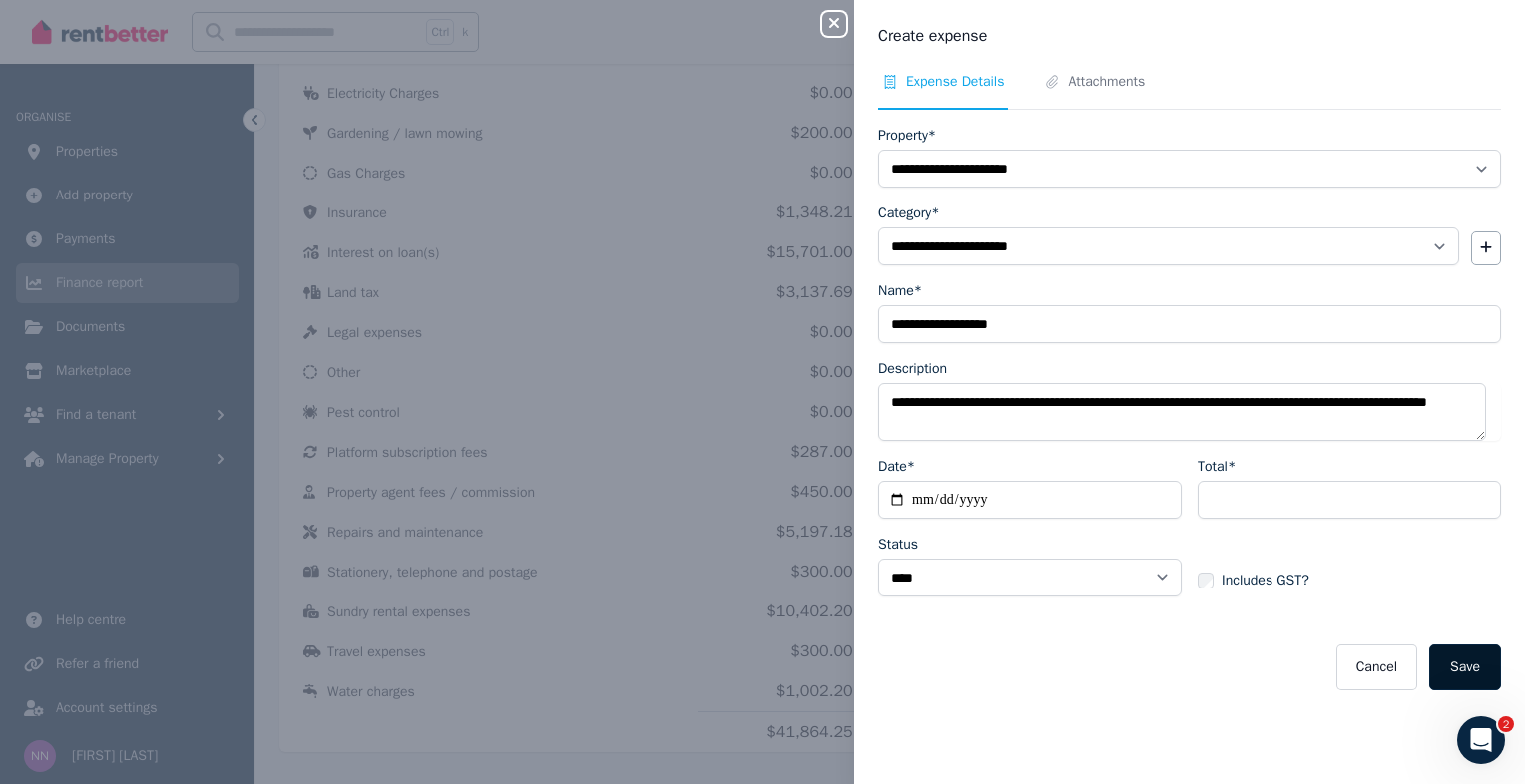 select 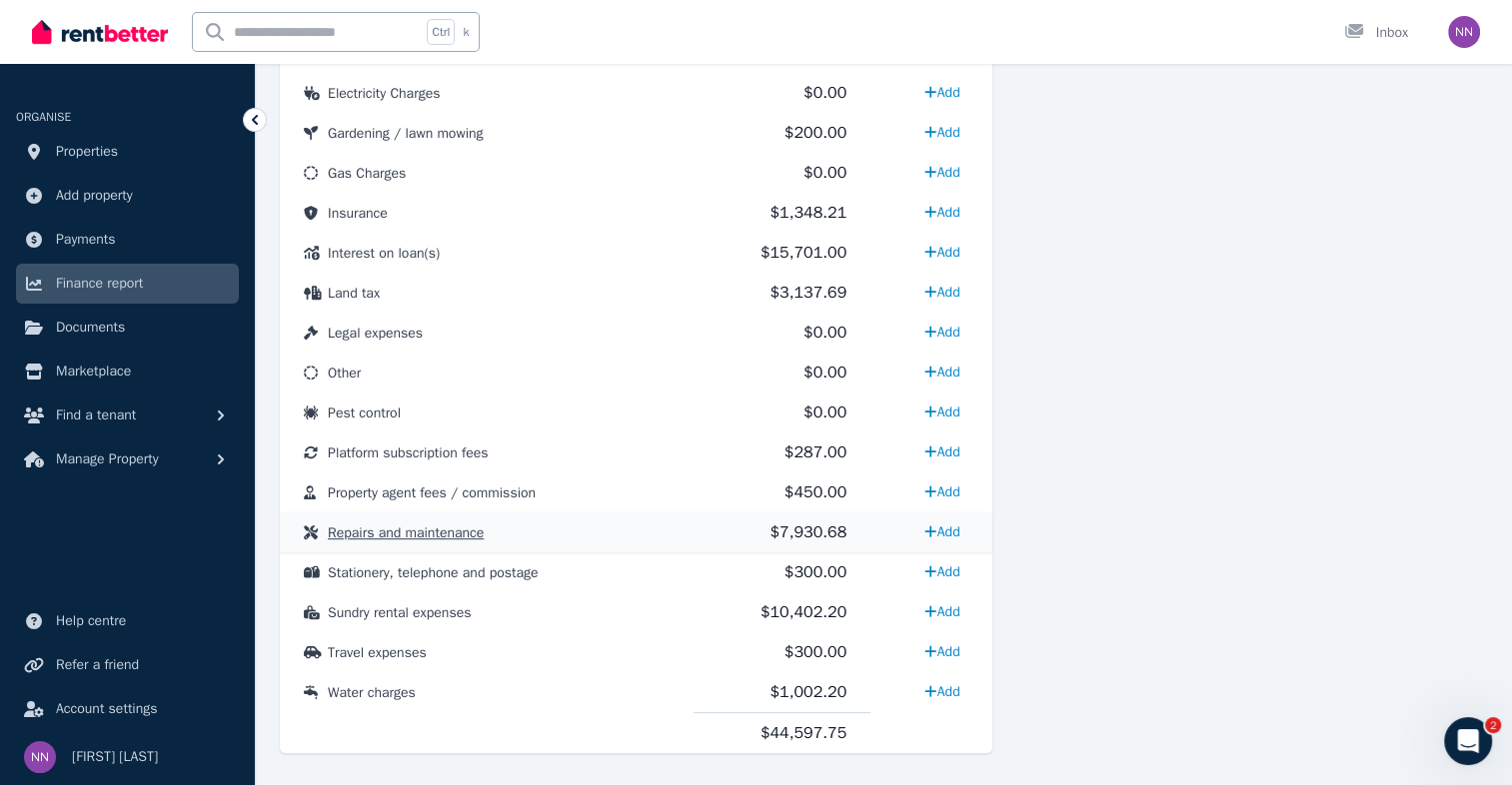 click on "Repairs and maintenance" at bounding box center [406, 532] 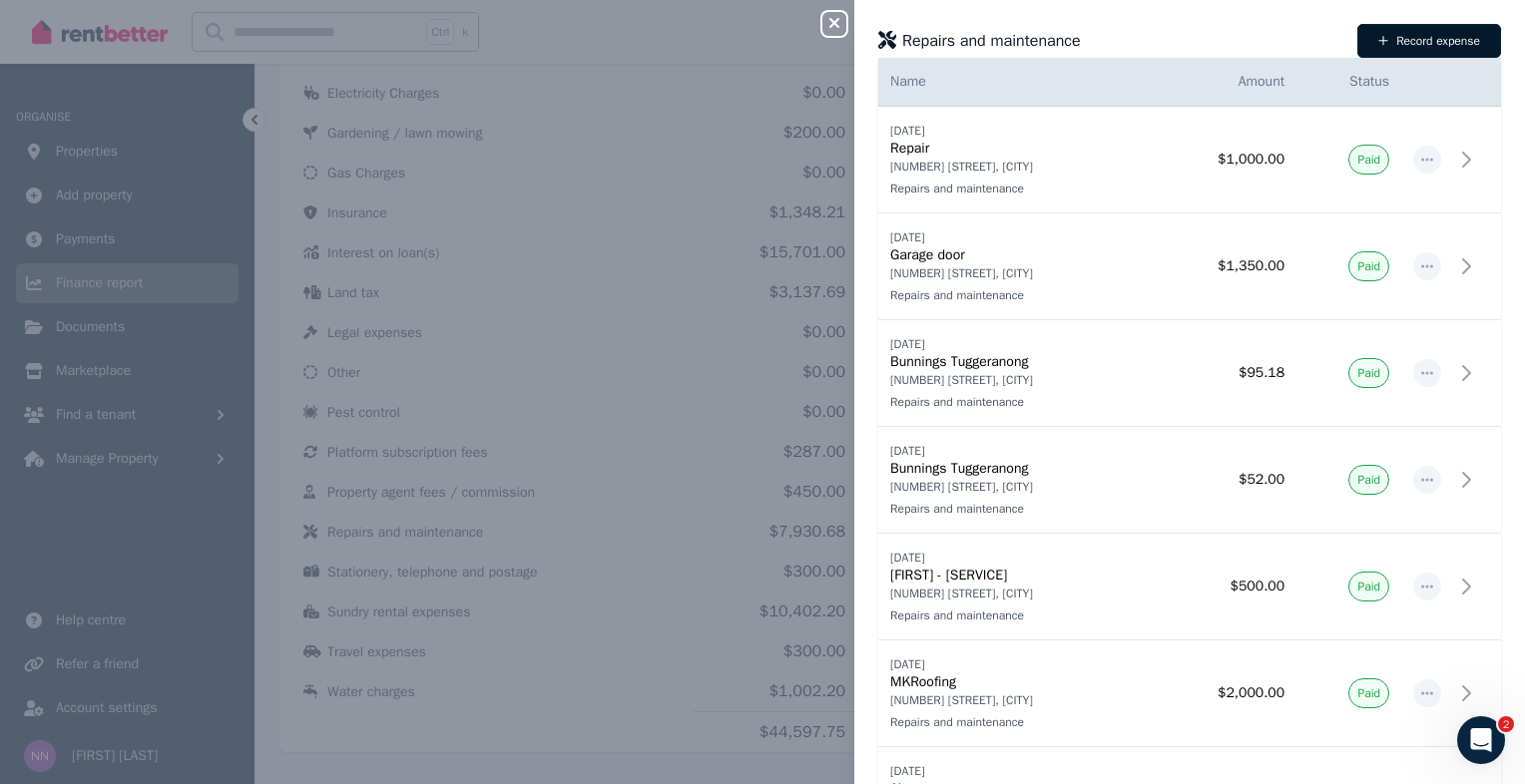 click 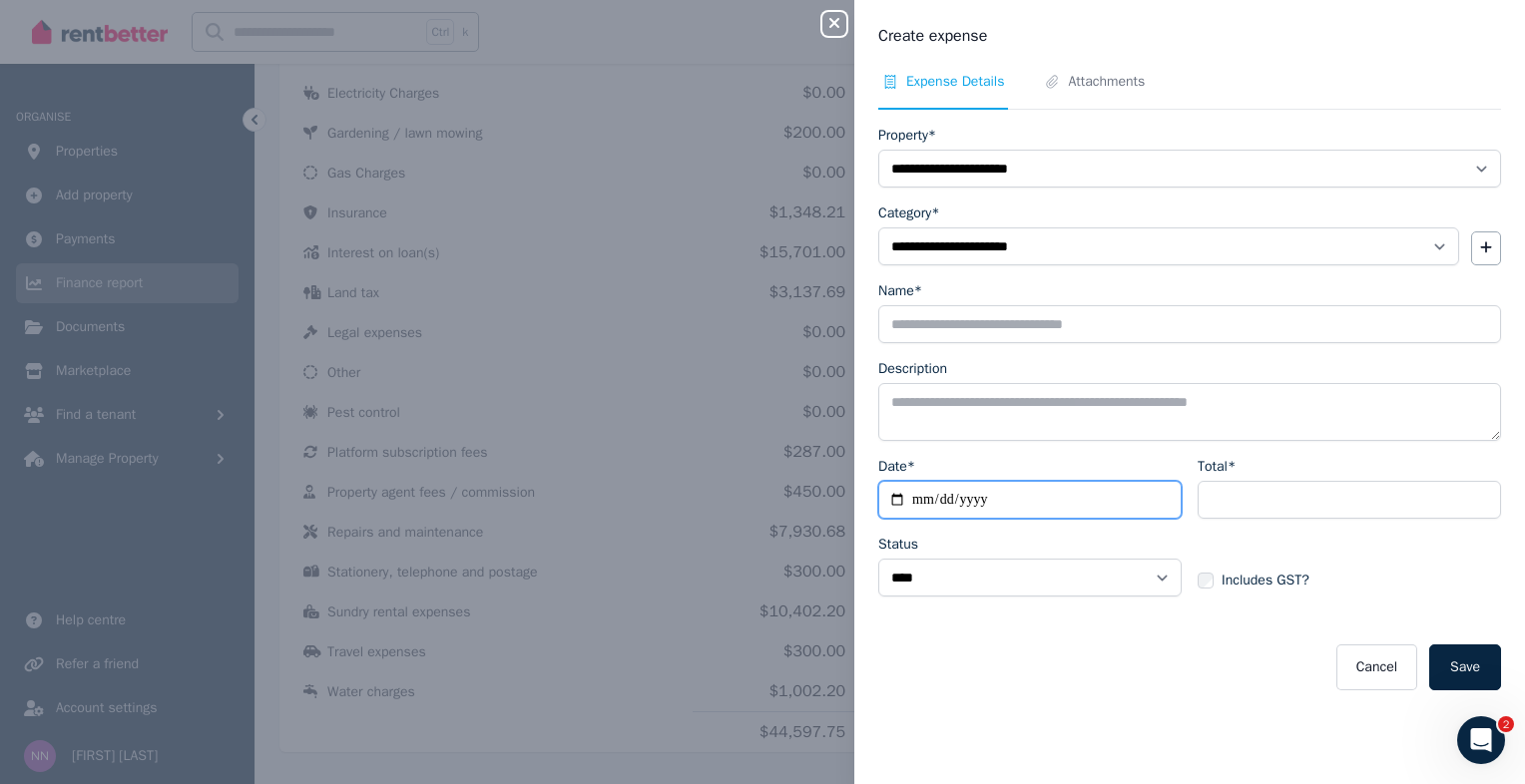 click on "Date*" at bounding box center [1030, 500] 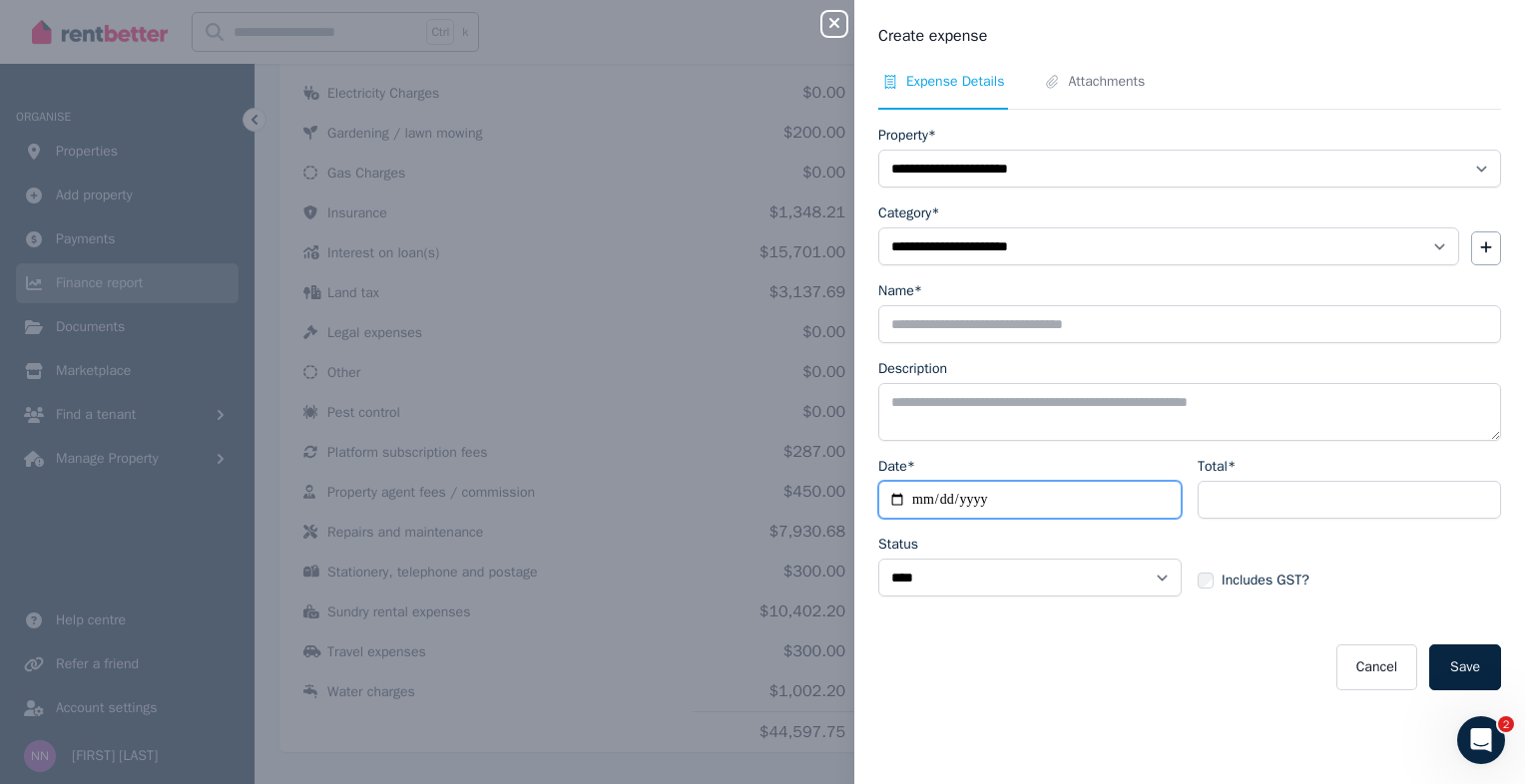 type on "**********" 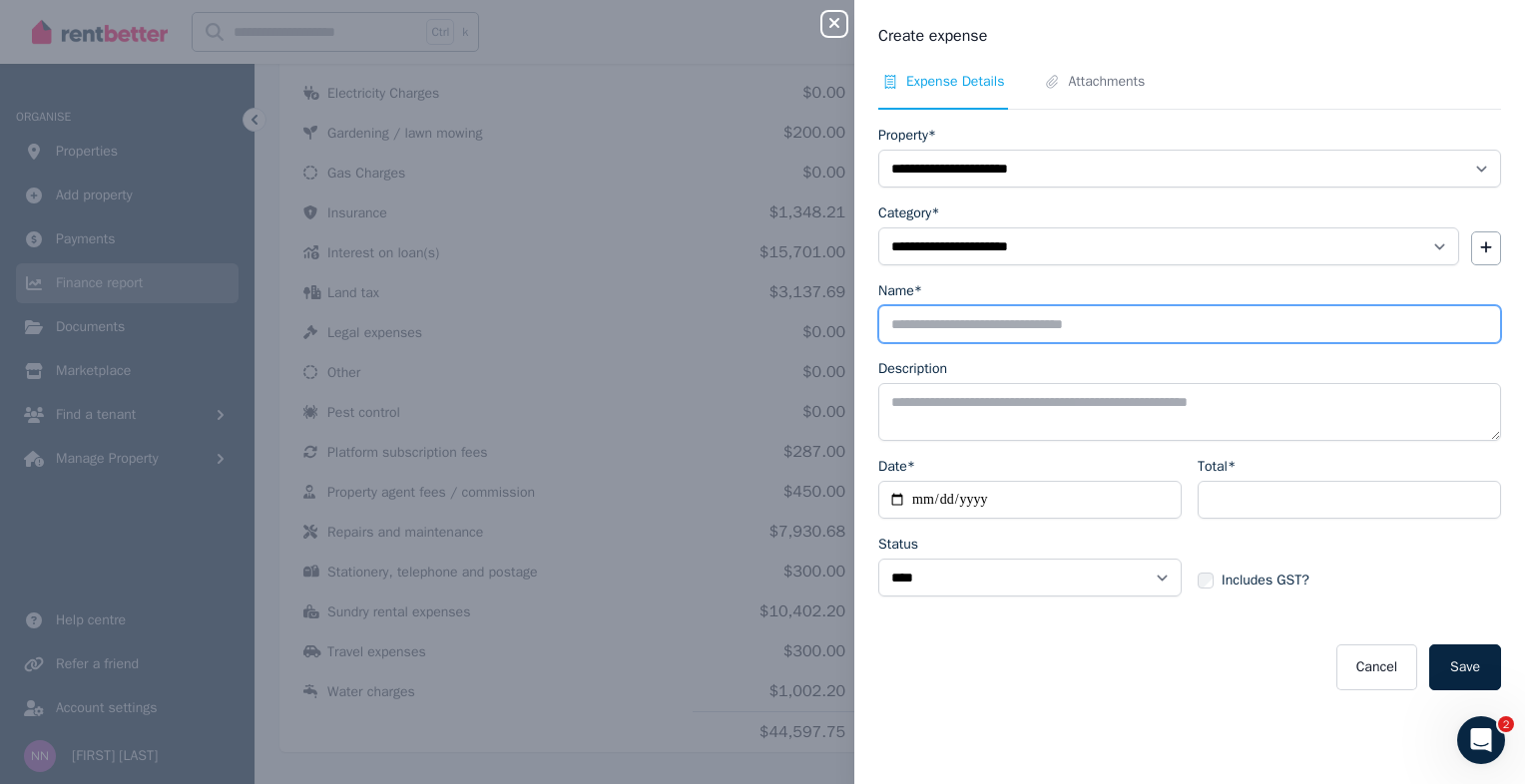 click on "Name*" at bounding box center (1190, 324) 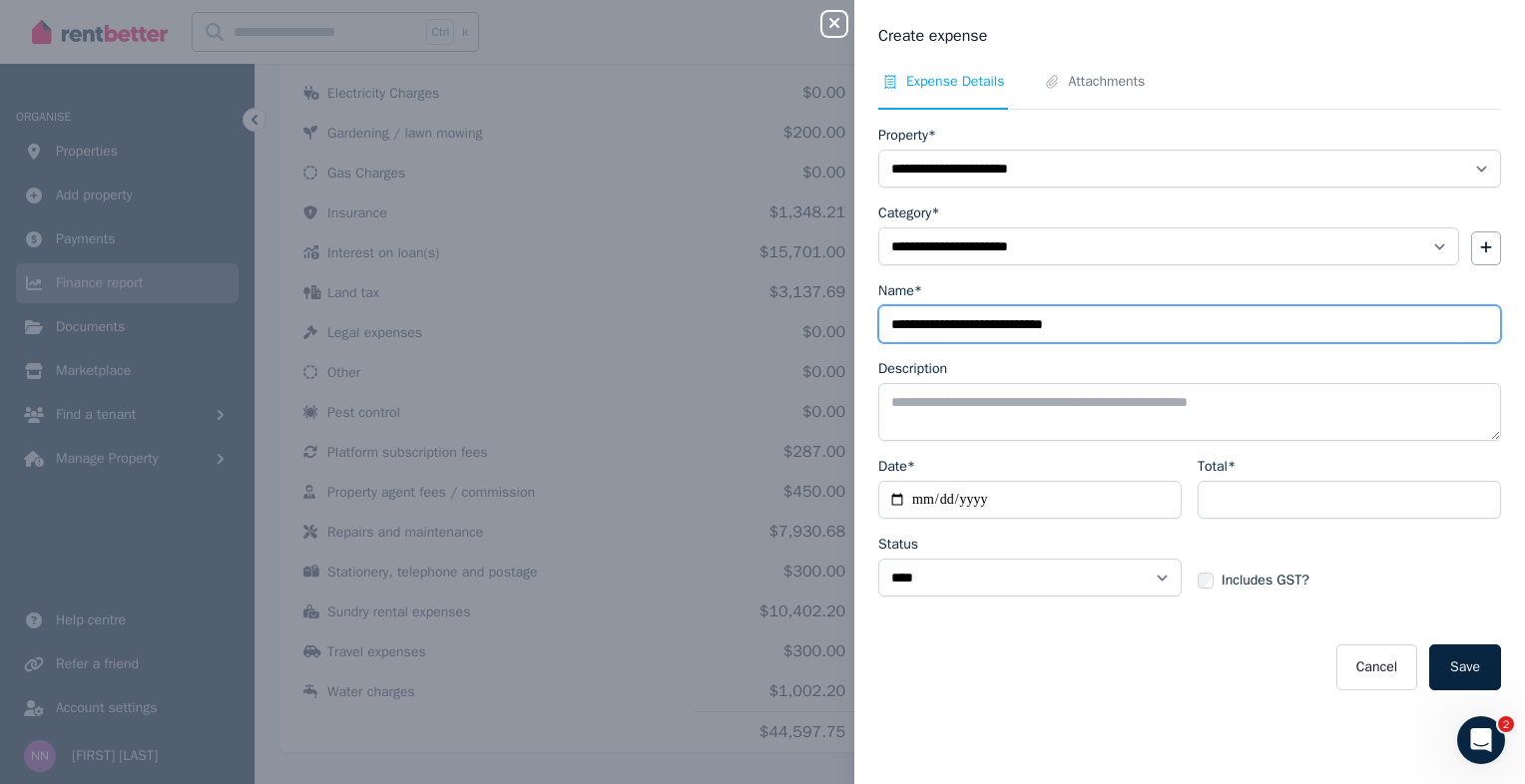 type on "**********" 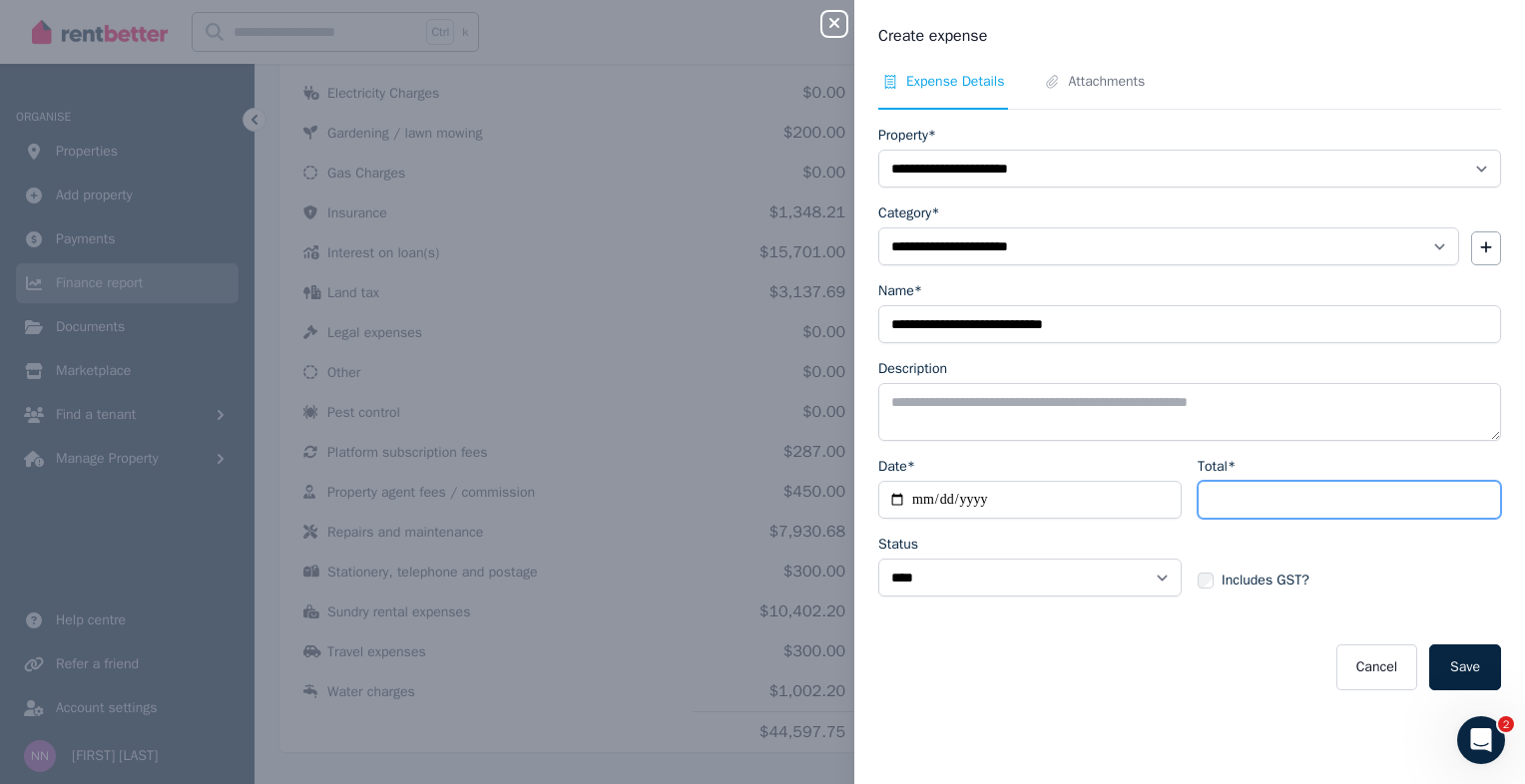 click on "Total*" at bounding box center [1349, 500] 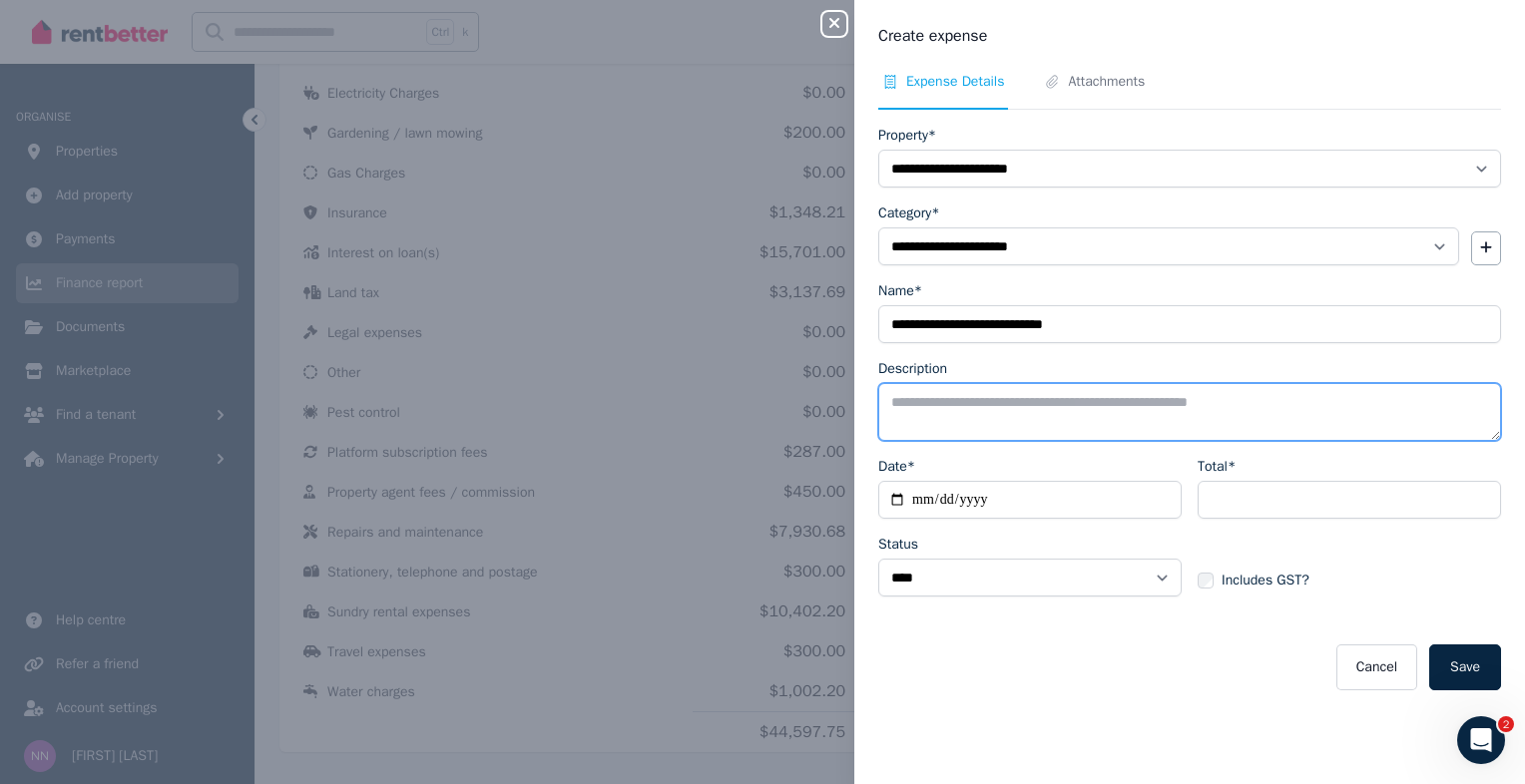 click on "Description" at bounding box center (1190, 412) 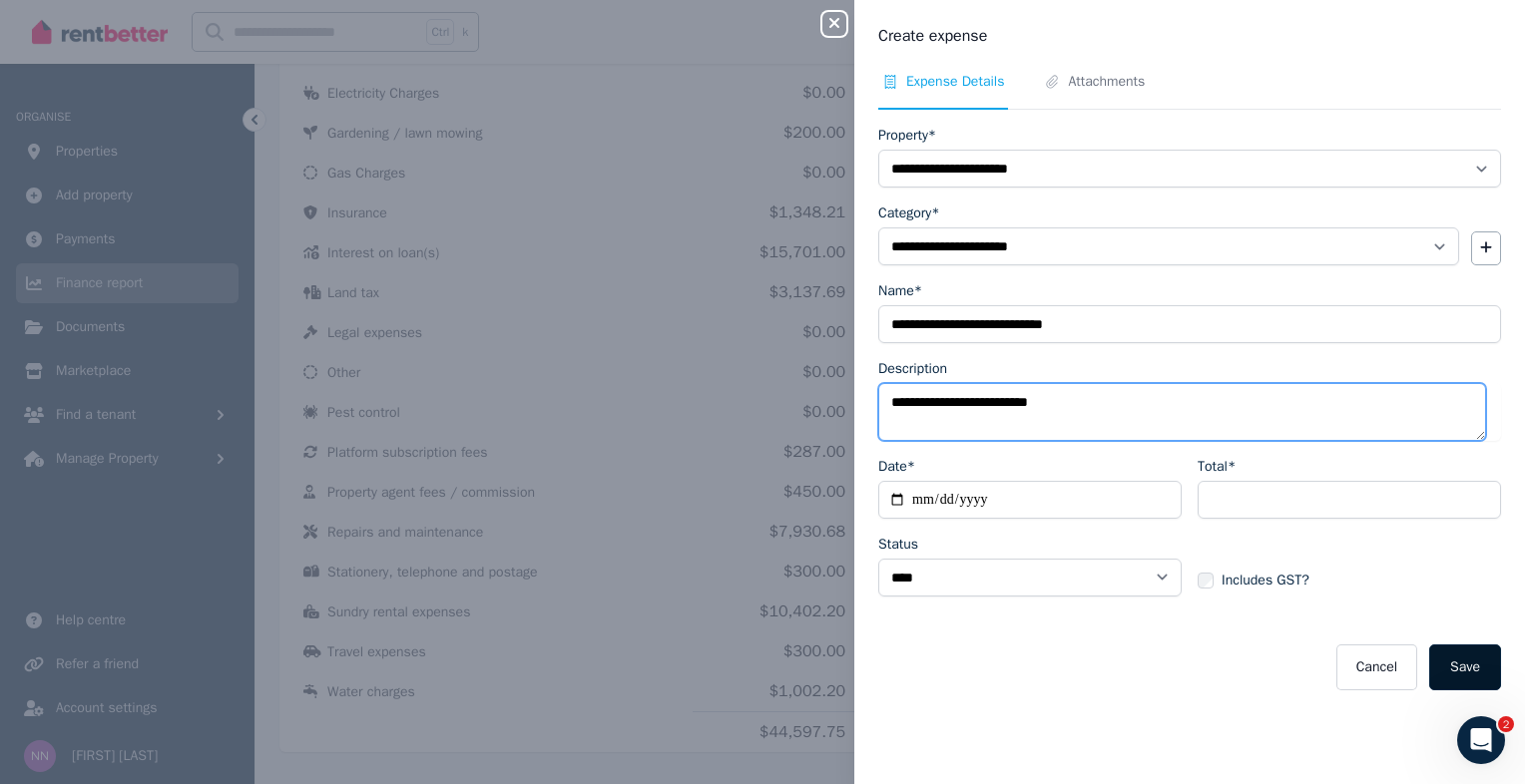 type on "**********" 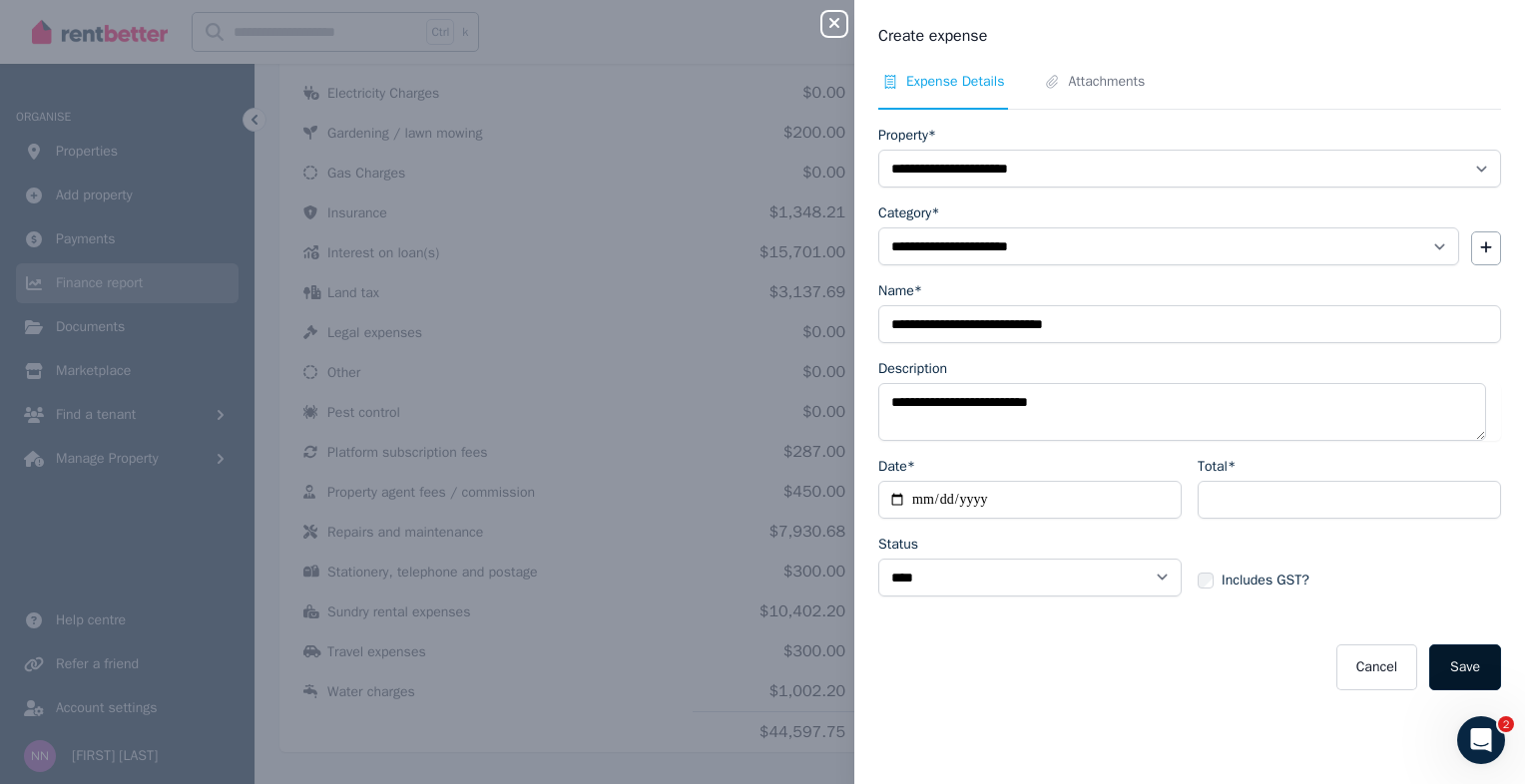 click on "Save" at bounding box center (1465, 667) 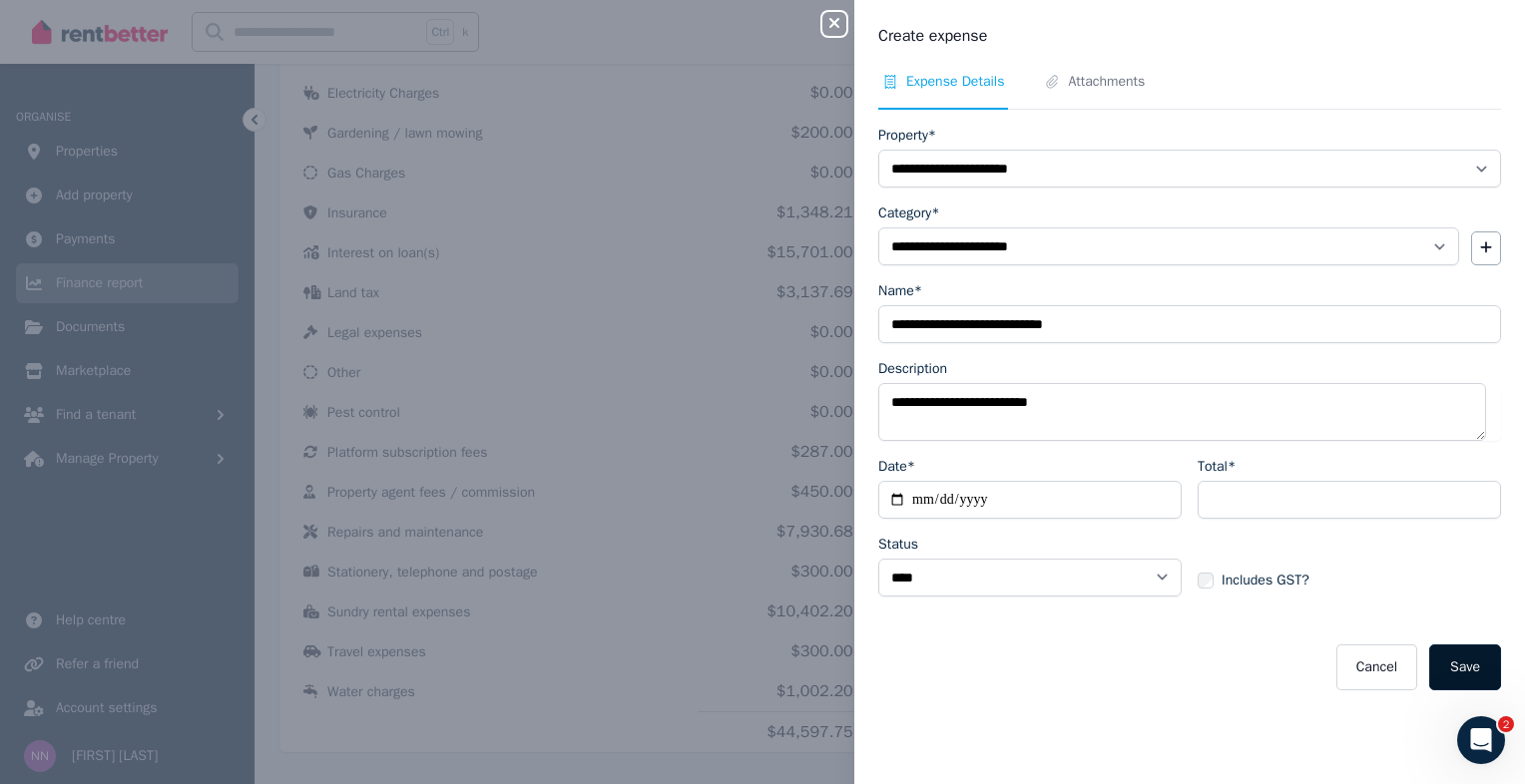 select 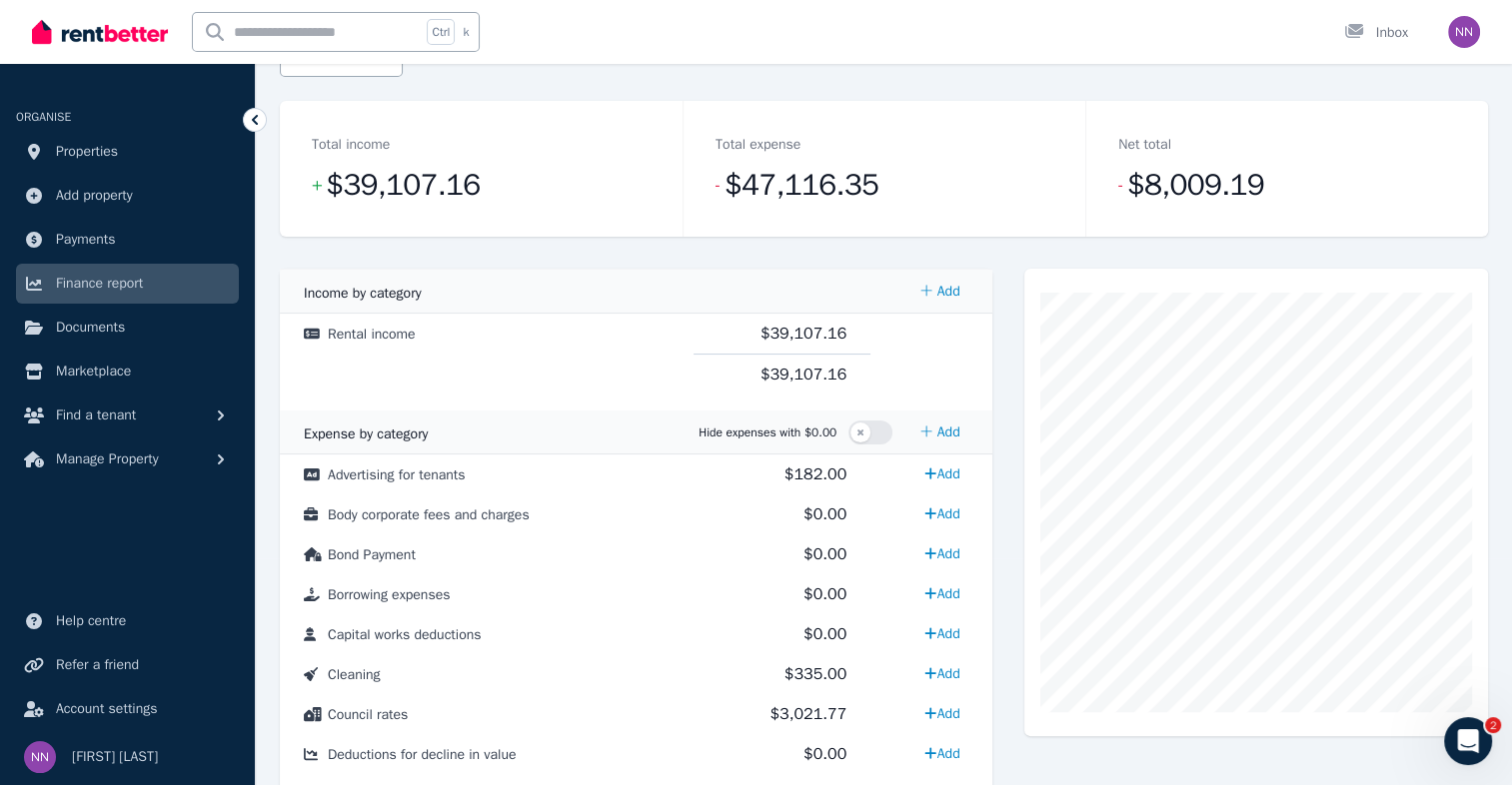 scroll, scrollTop: 0, scrollLeft: 0, axis: both 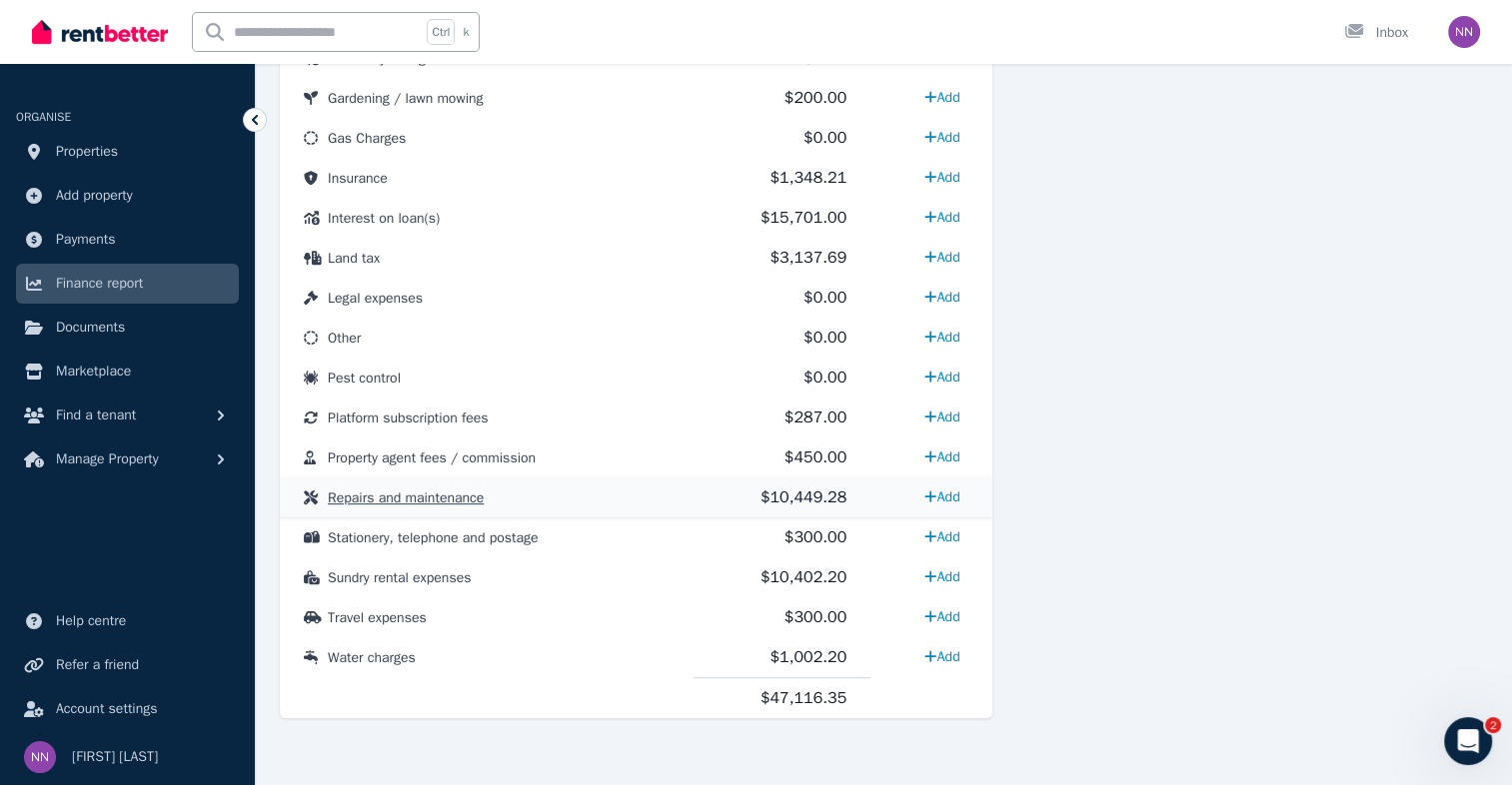 click on "Repairs and maintenance" at bounding box center [406, 497] 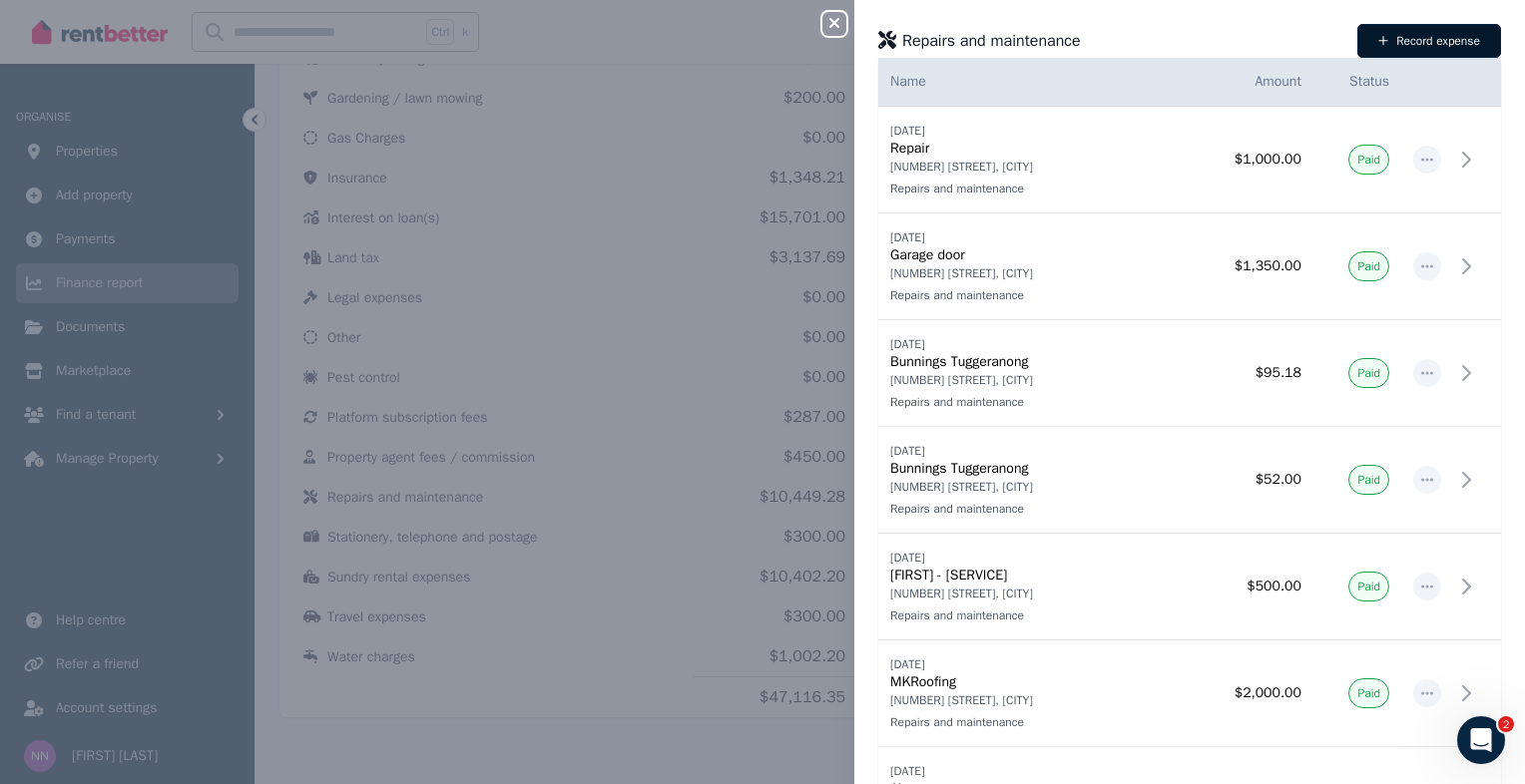 click 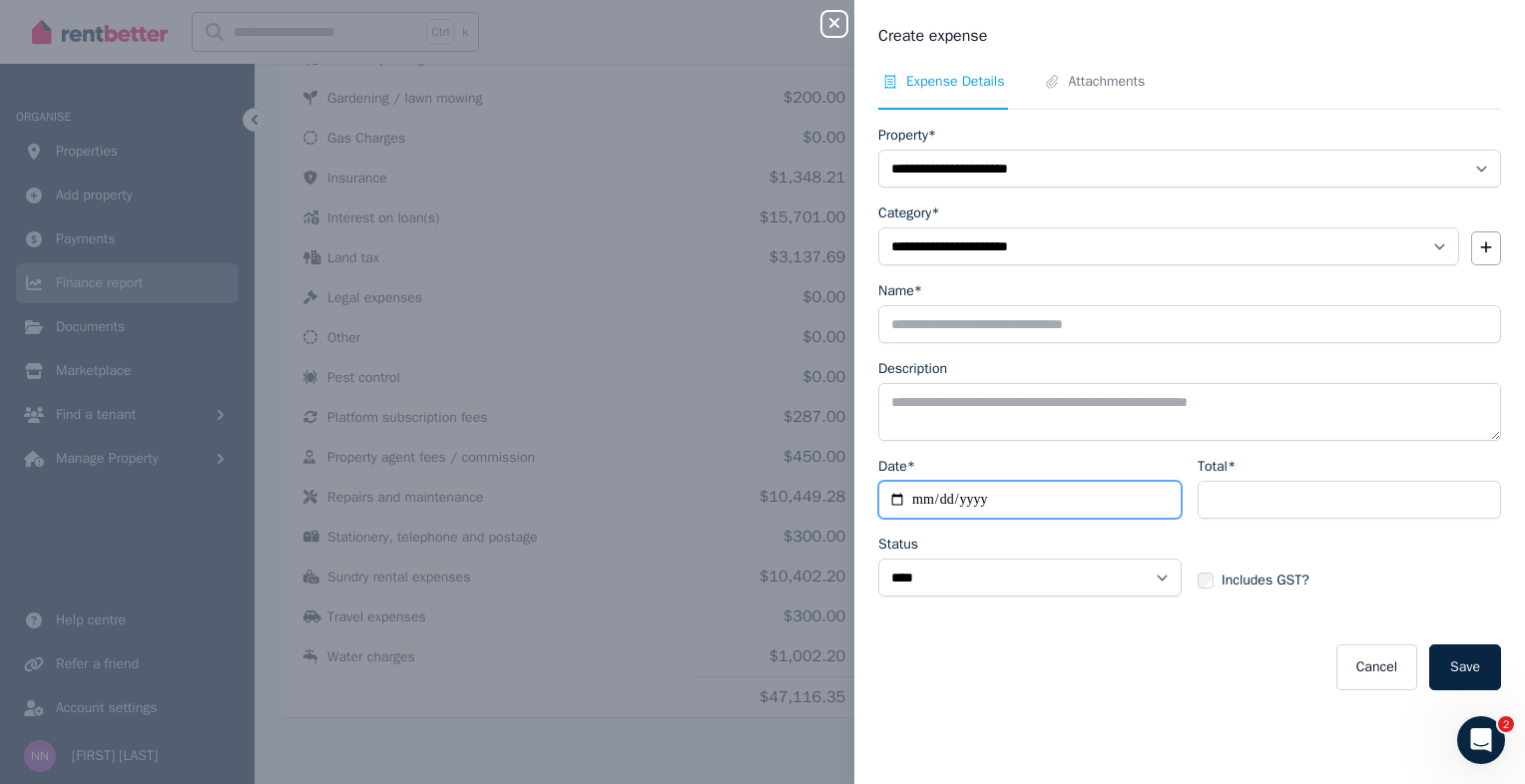 click on "Date*" at bounding box center (1030, 500) 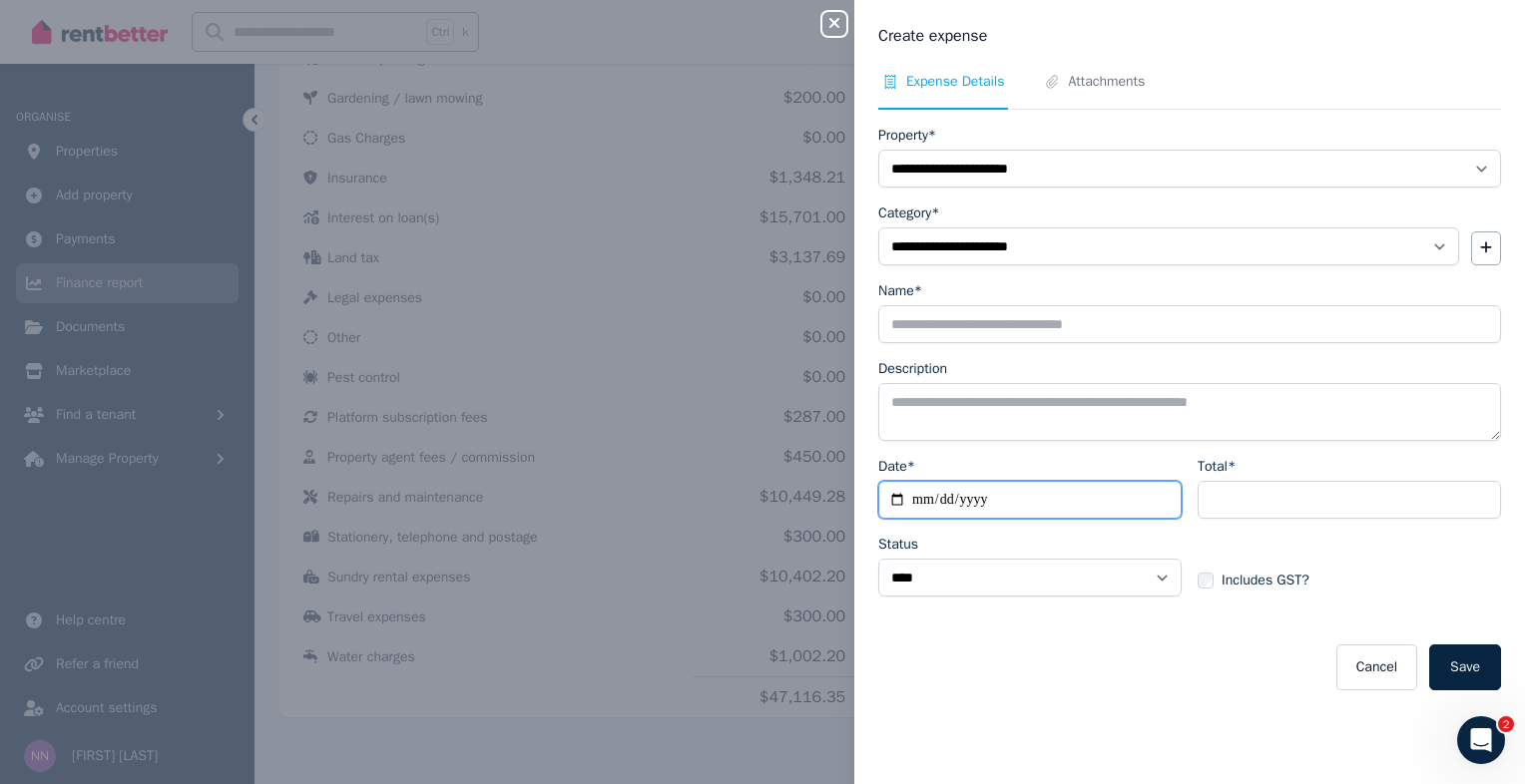 type on "**********" 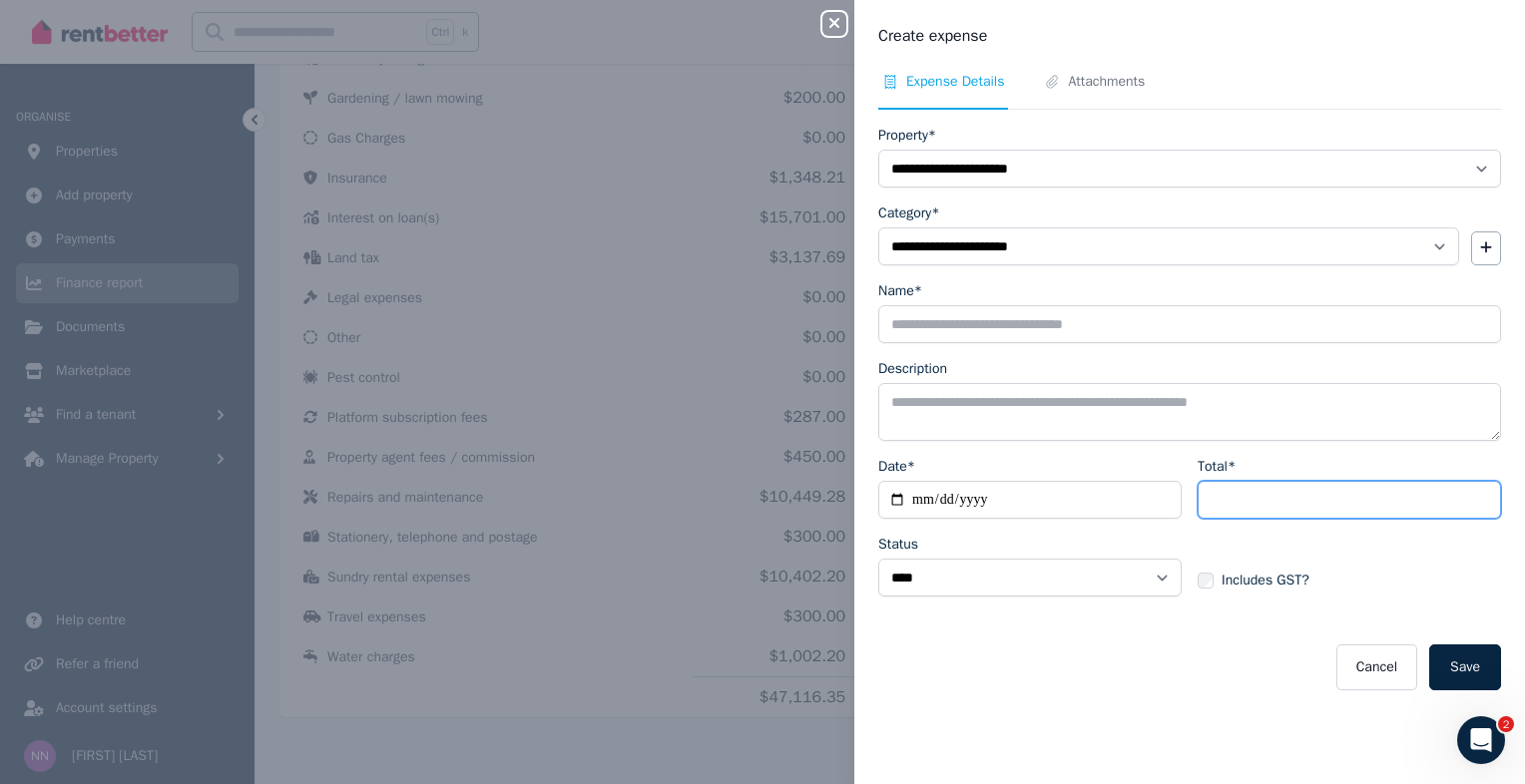 click on "Total*" at bounding box center (1349, 500) 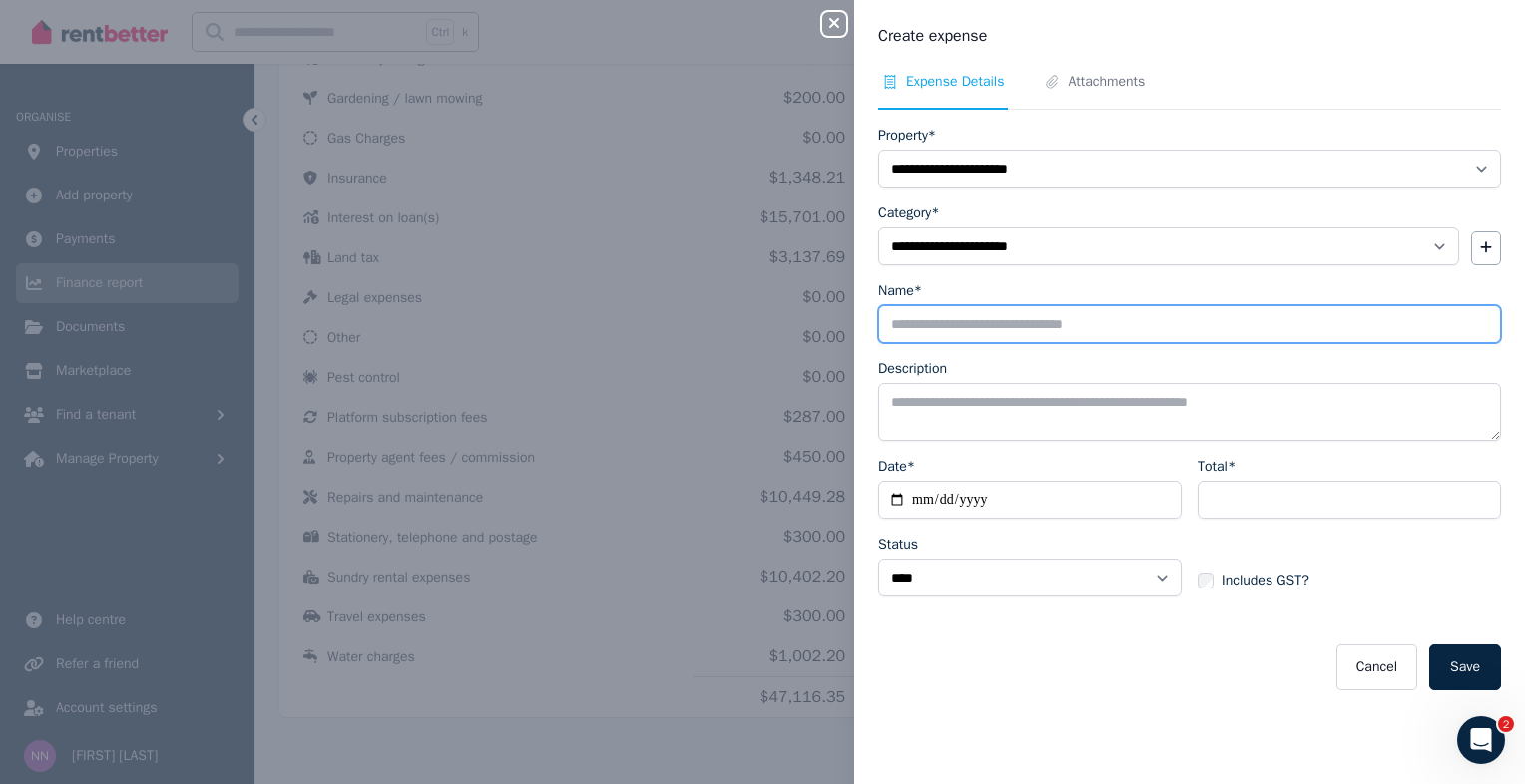 click on "Name*" at bounding box center [1190, 324] 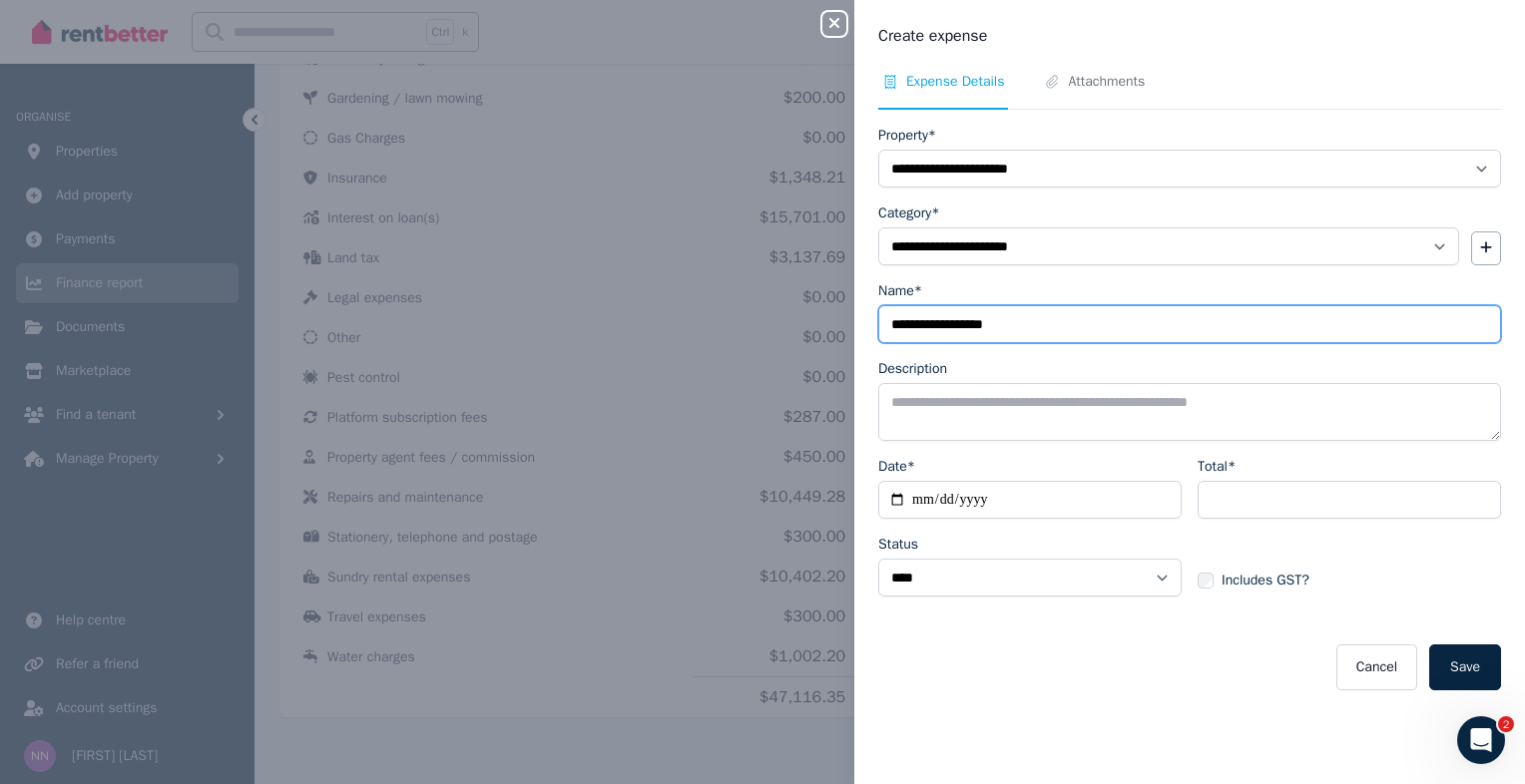 type on "**********" 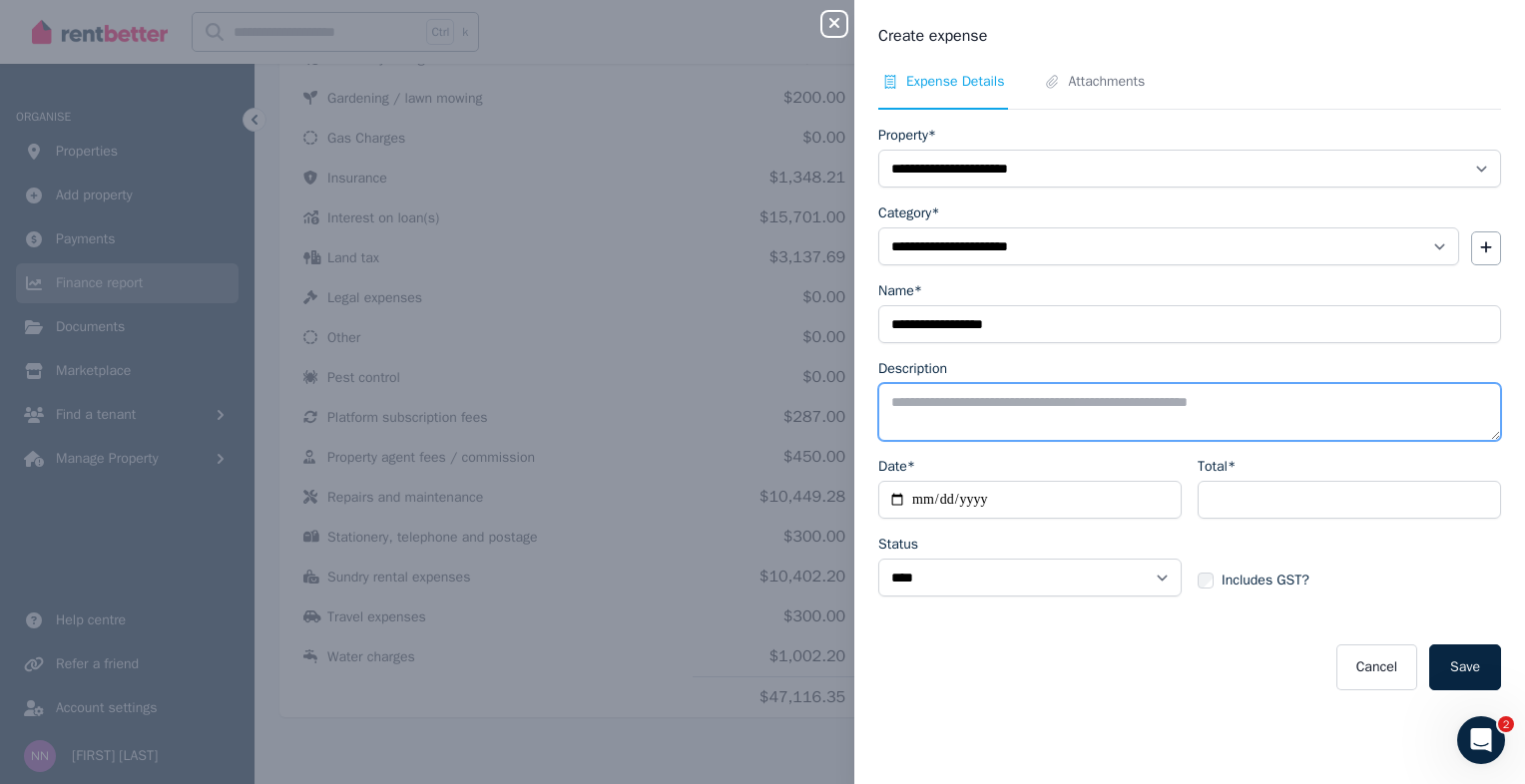 click on "Description" at bounding box center (1190, 412) 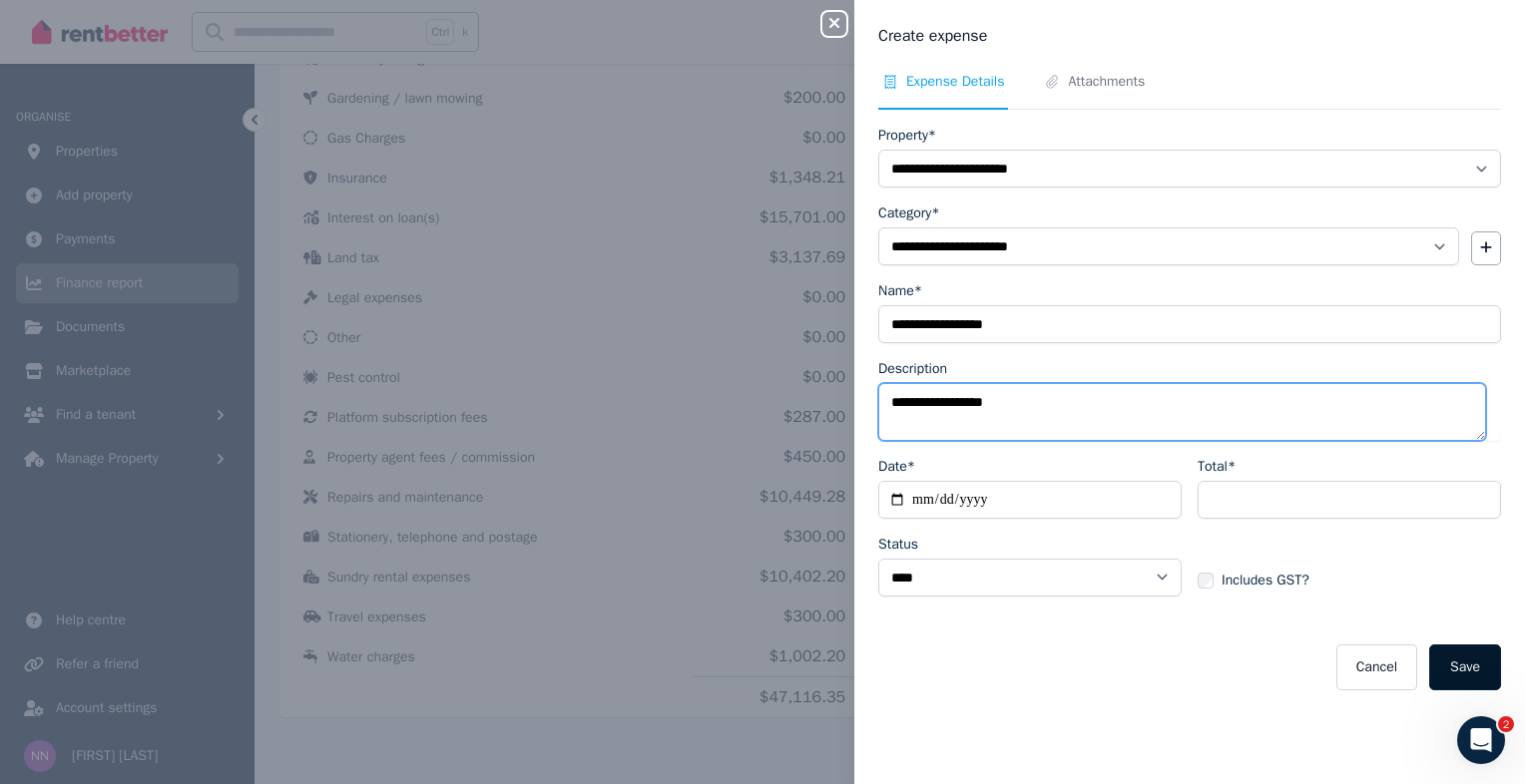 type on "**********" 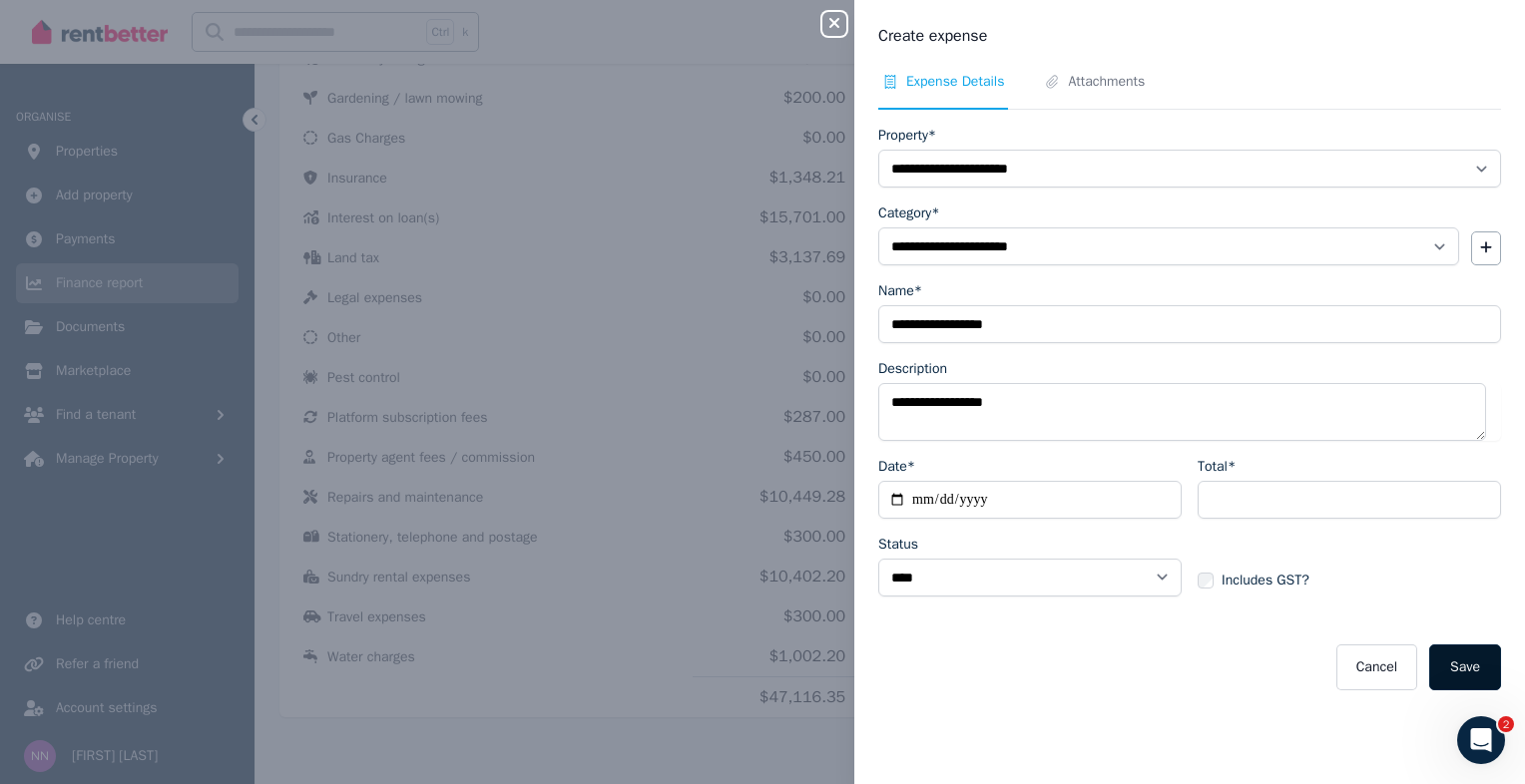 click on "Save" at bounding box center [1465, 667] 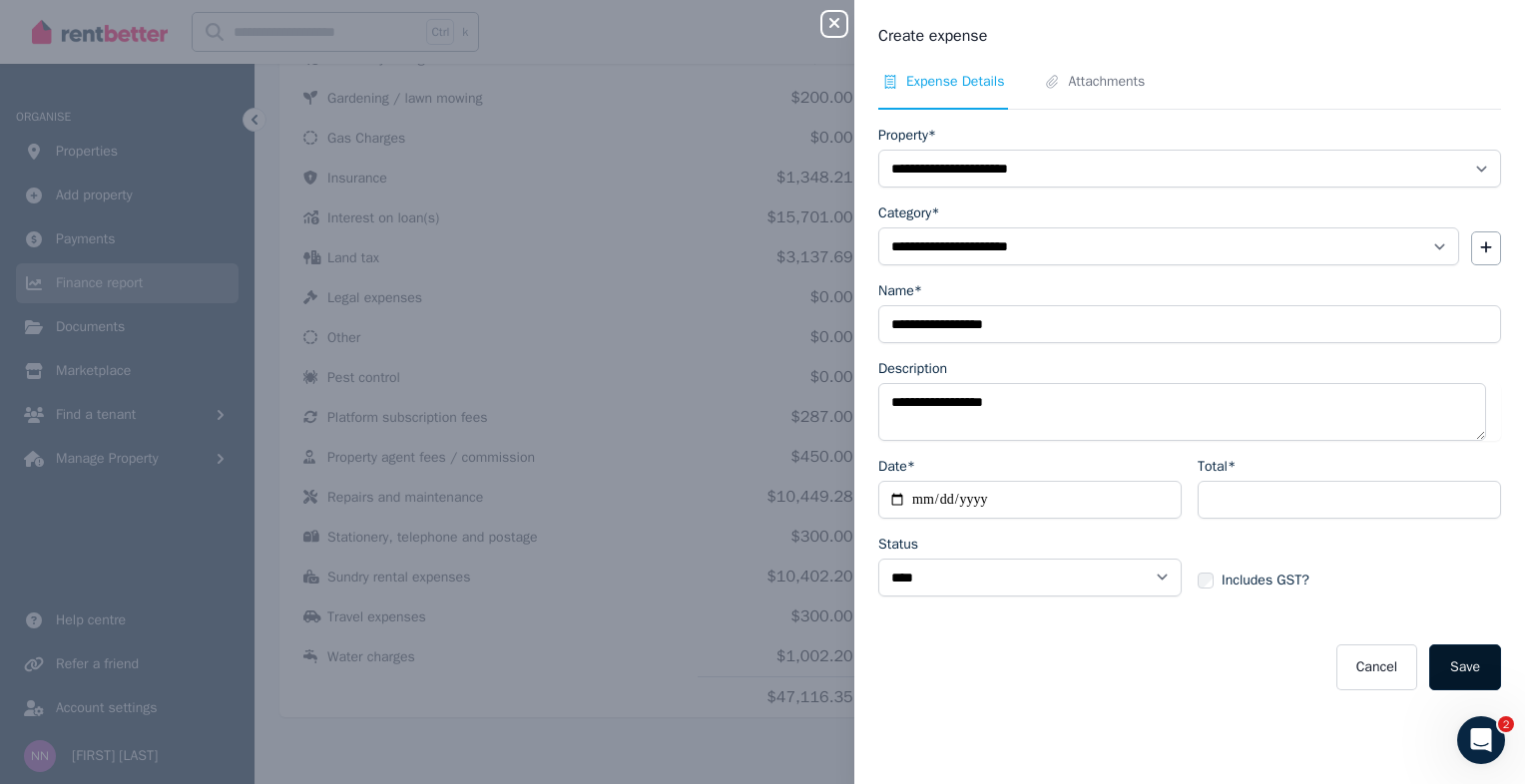 select 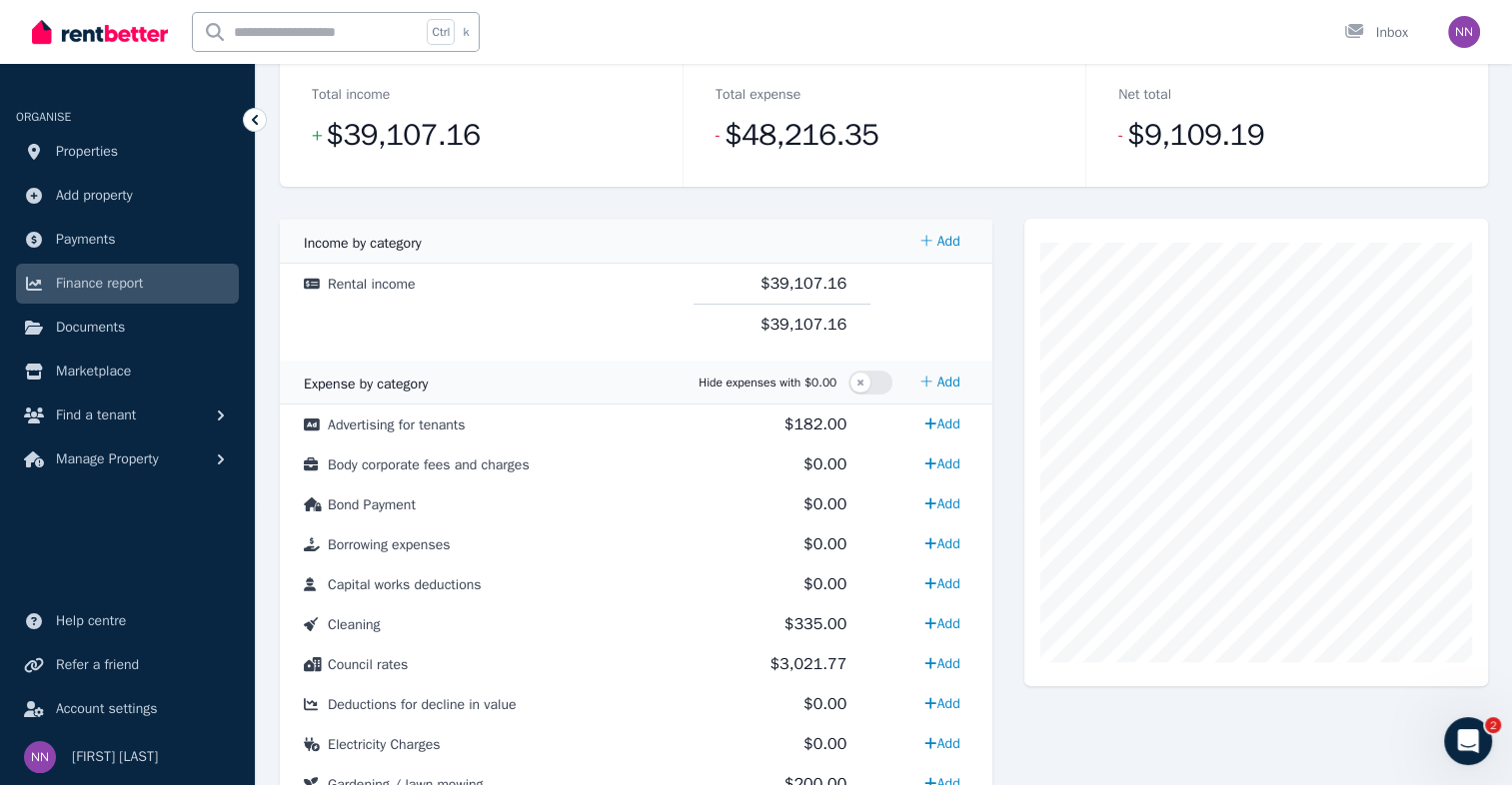 scroll, scrollTop: 1, scrollLeft: 0, axis: vertical 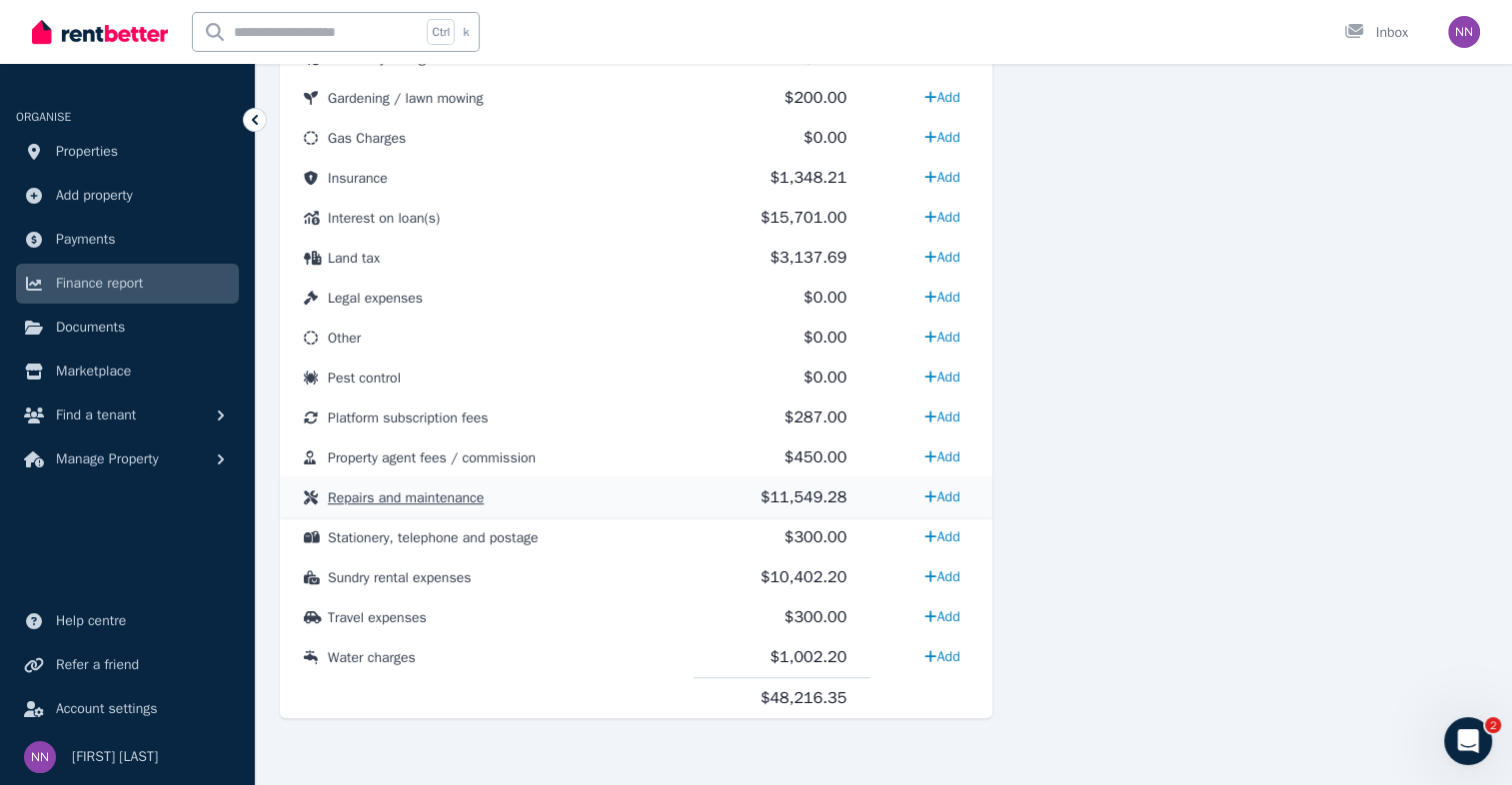 click on "Repairs and maintenance" at bounding box center [406, 497] 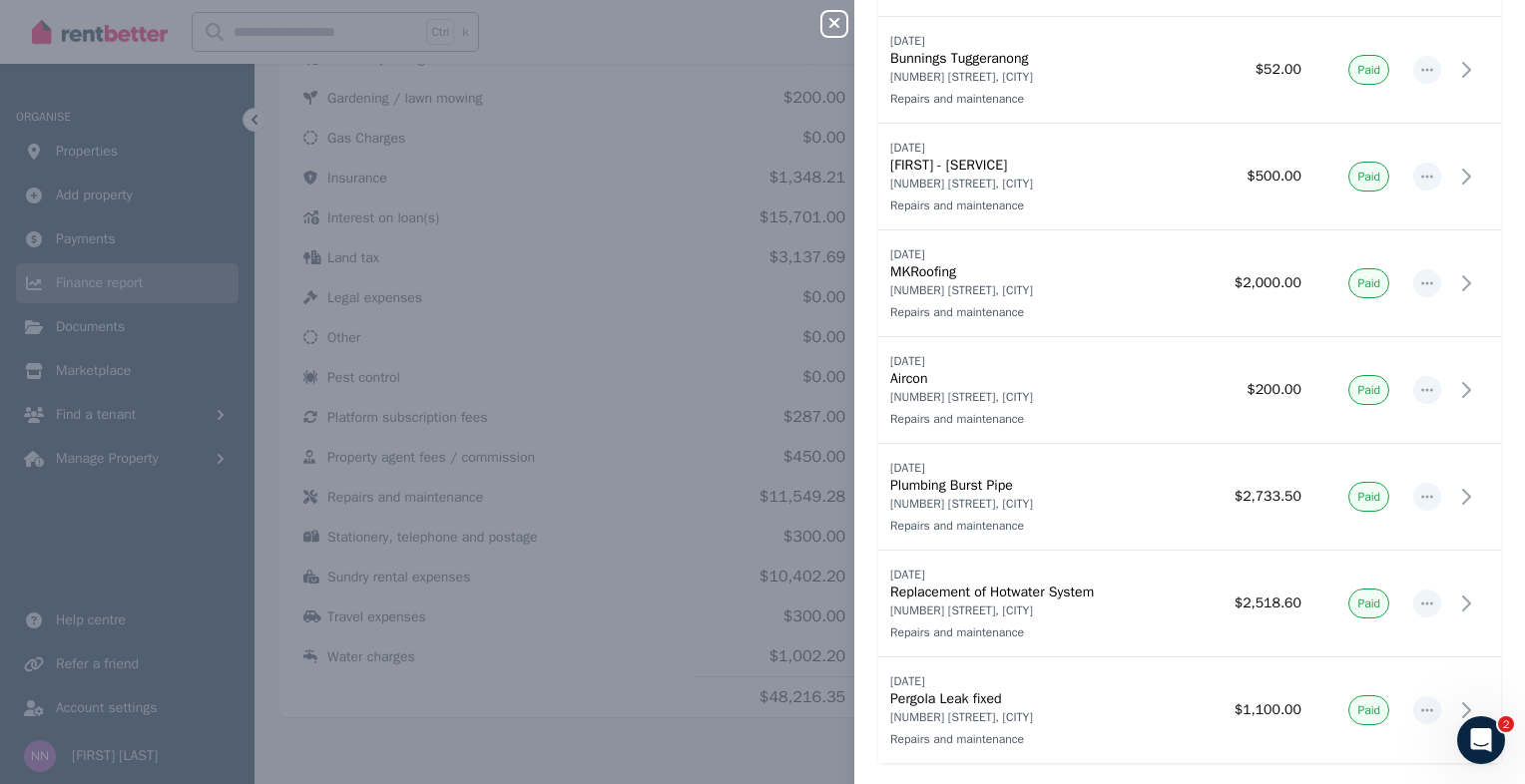 scroll, scrollTop: 447, scrollLeft: 0, axis: vertical 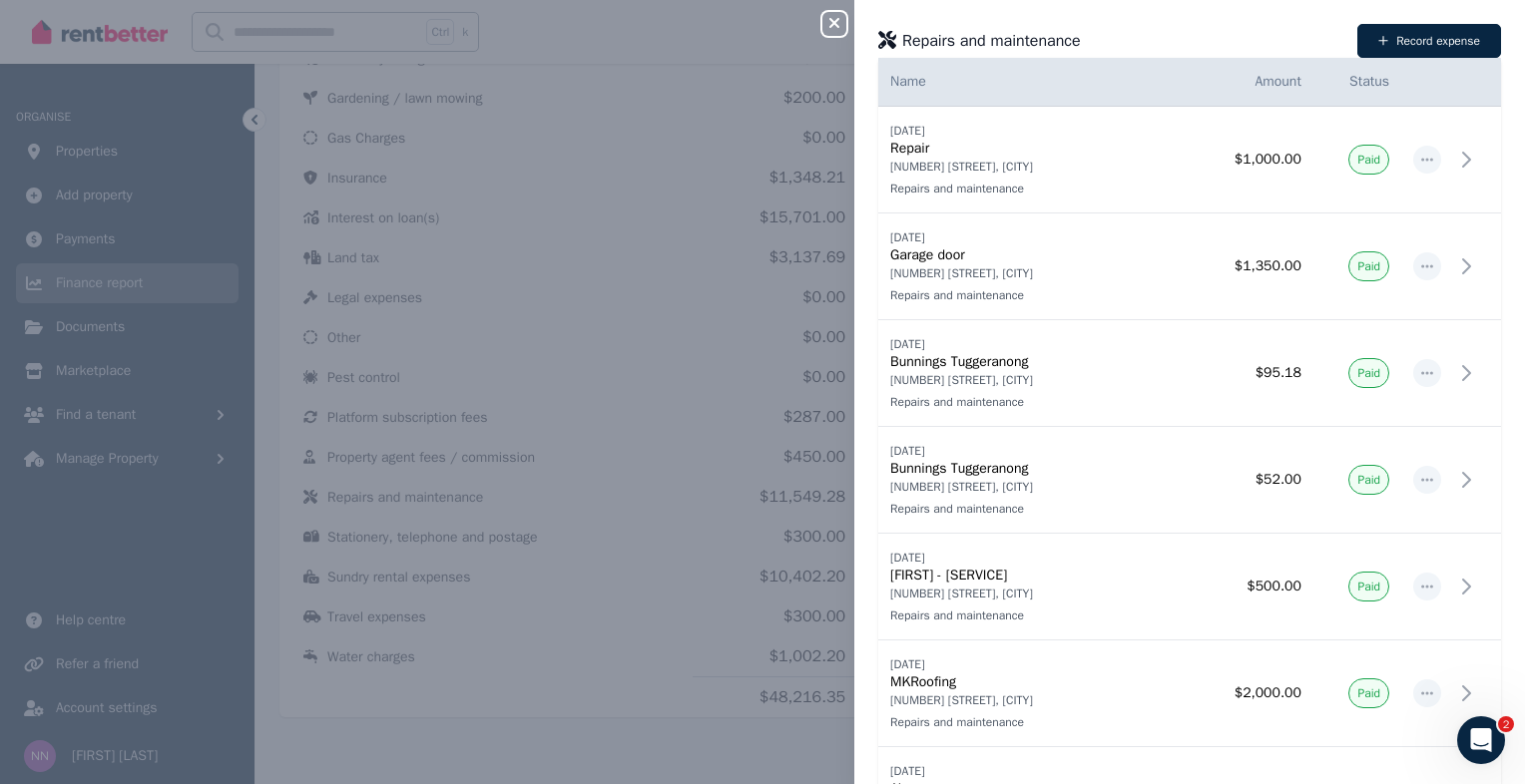 click 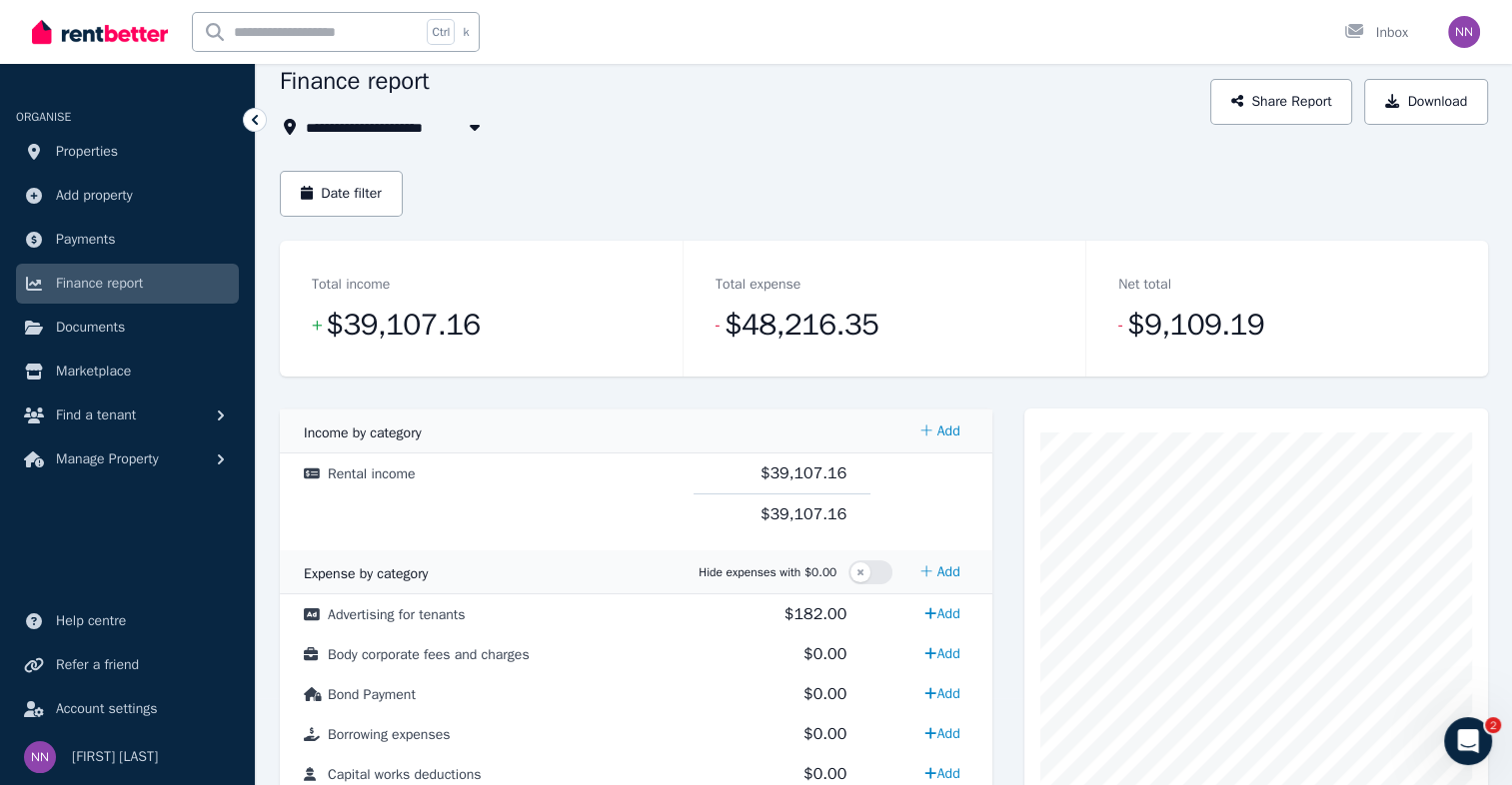 scroll, scrollTop: 0, scrollLeft: 0, axis: both 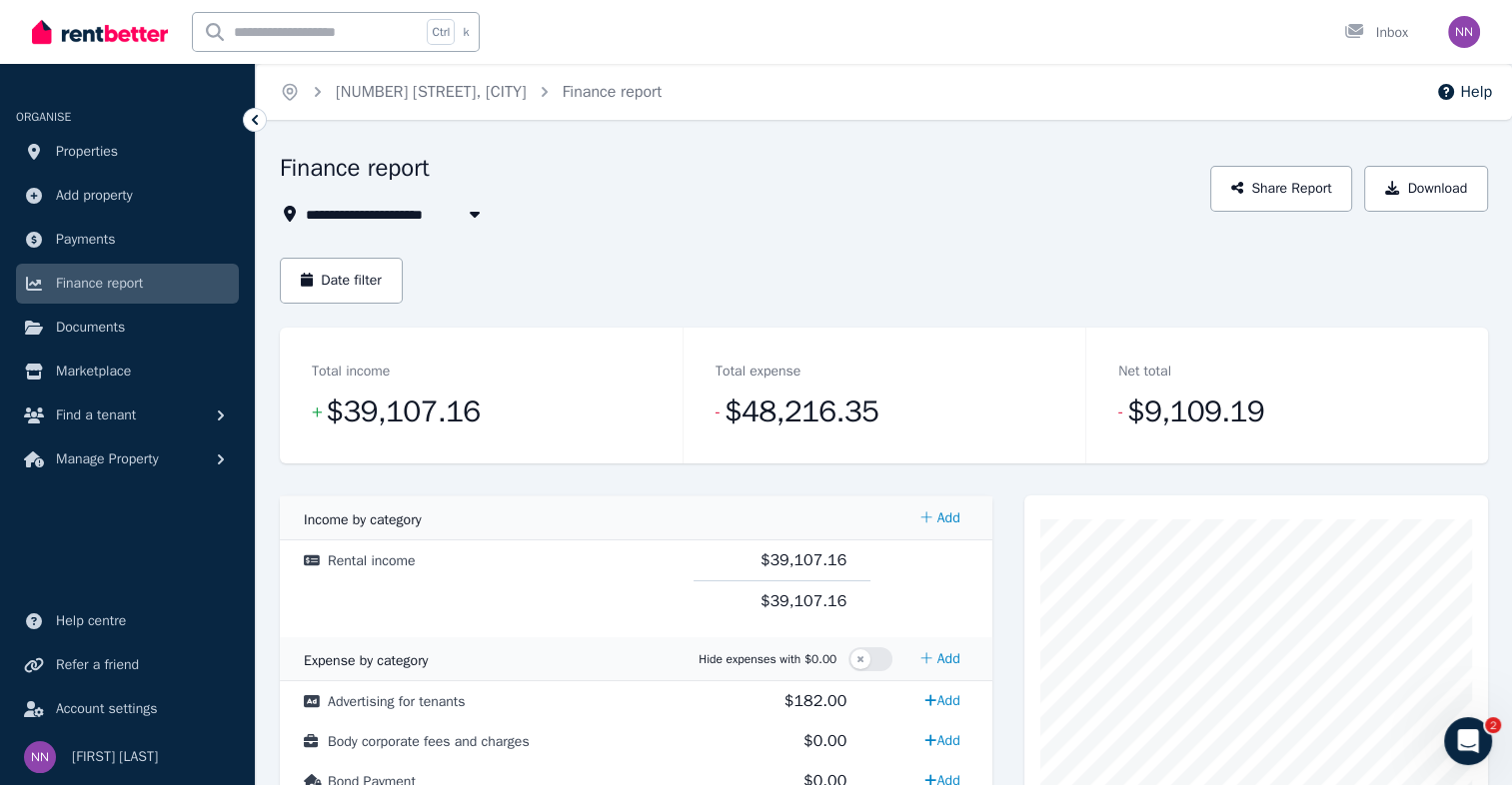 click on "Total income + $39,107.16 Total expense - $48,216.35 Net total - $9,109.19 Cost Code Amount Income by category   Add Rental income $39,107.16 $39,107.16 Expense by category Hide expenses with $0.00   Add Advertising for tenants $182.00  Add Body corporate fees and charges $0.00  Add Bond Payment $0.00  Add Borrowing expenses $0.00  Add Capital works deductions $0.00  Add Cleaning $335.00  Add Council rates $3,021.77  Add Deductions for decline in value $0.00  Add Electricity Charges $0.00  Add Gardening / lawn mowing $200.00  Add Gas Charges $0.00  Add Insurance $1,348.21  Add Interest on loan(s) $15,701.00  Add Land tax $3,137.69  Add Legal expenses $0.00  Add Other $0.00  Add Pest control $0.00  Add Platform subscription fees $287.00  Add Property agent fees / commission $450.00  Add Repairs and maintenance $11,549.28  Add Stationery, telephone and postage $300.00  Add Sundry rental expenses $10,402.20  Add Travel expenses $300.00  Add Water charges $1,002.20  Add $[AMOUNT]" at bounding box center [883, 1020] 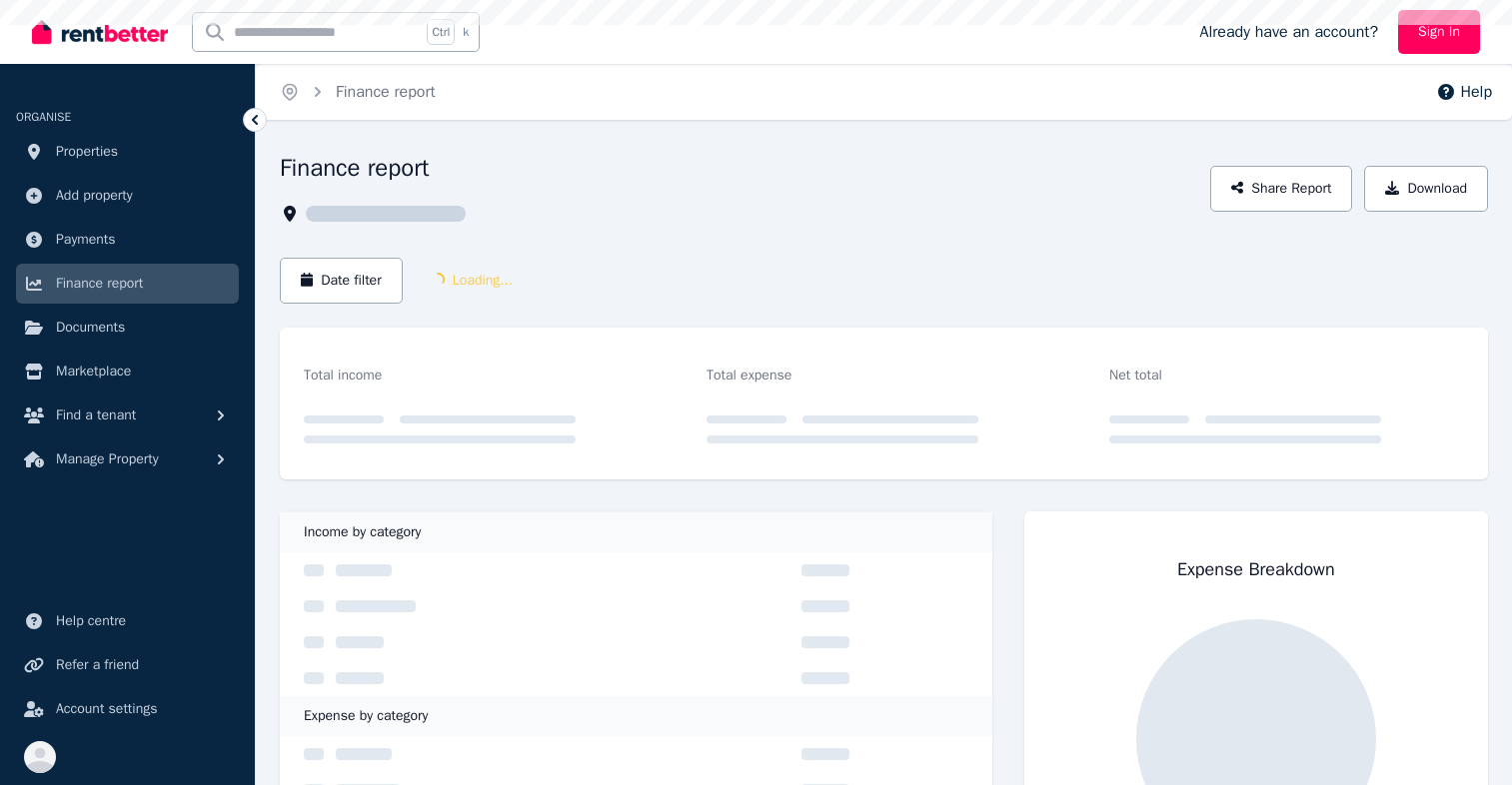 scroll, scrollTop: 0, scrollLeft: 0, axis: both 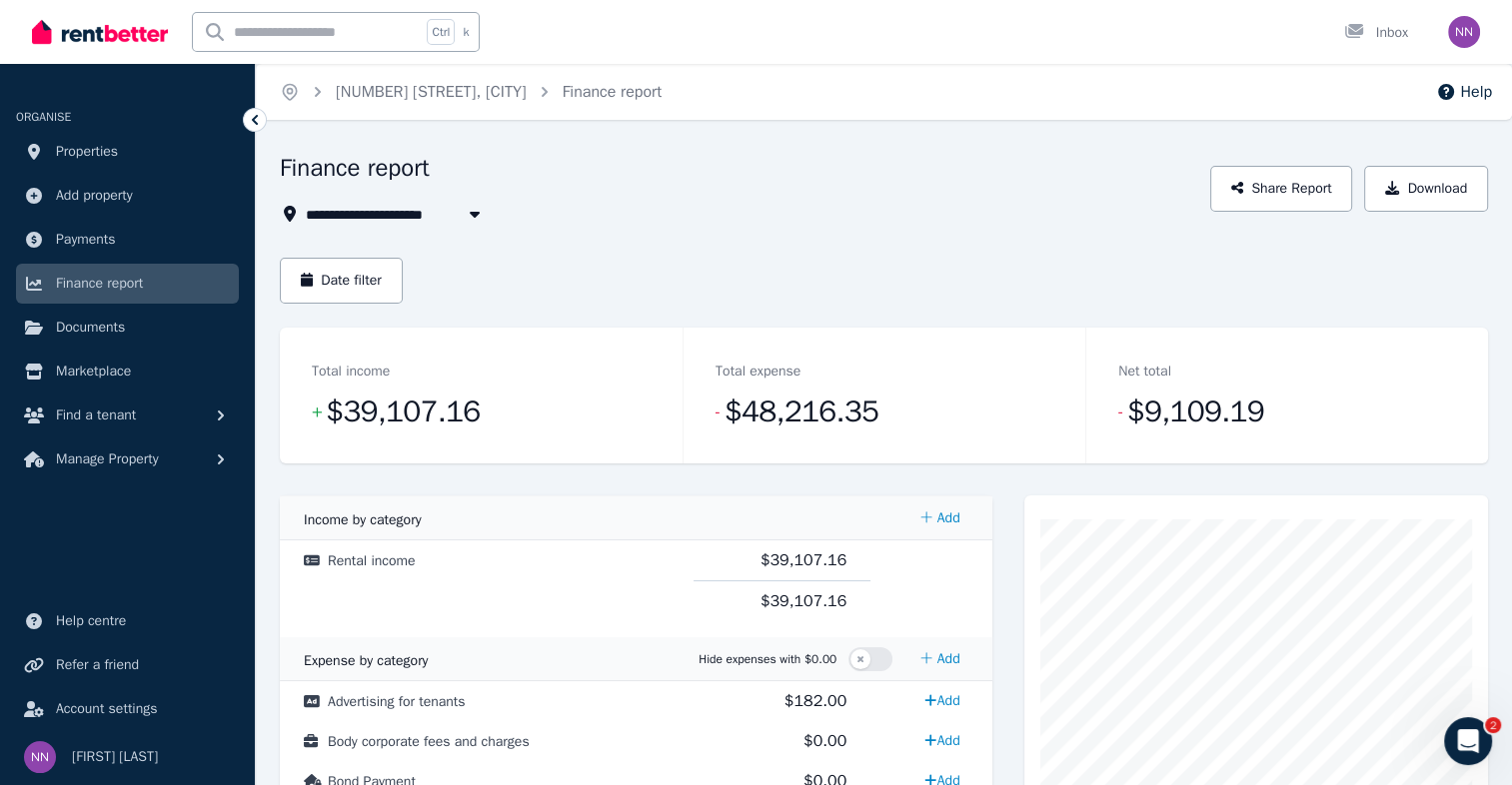 click on "**********" at bounding box center [883, 932] 